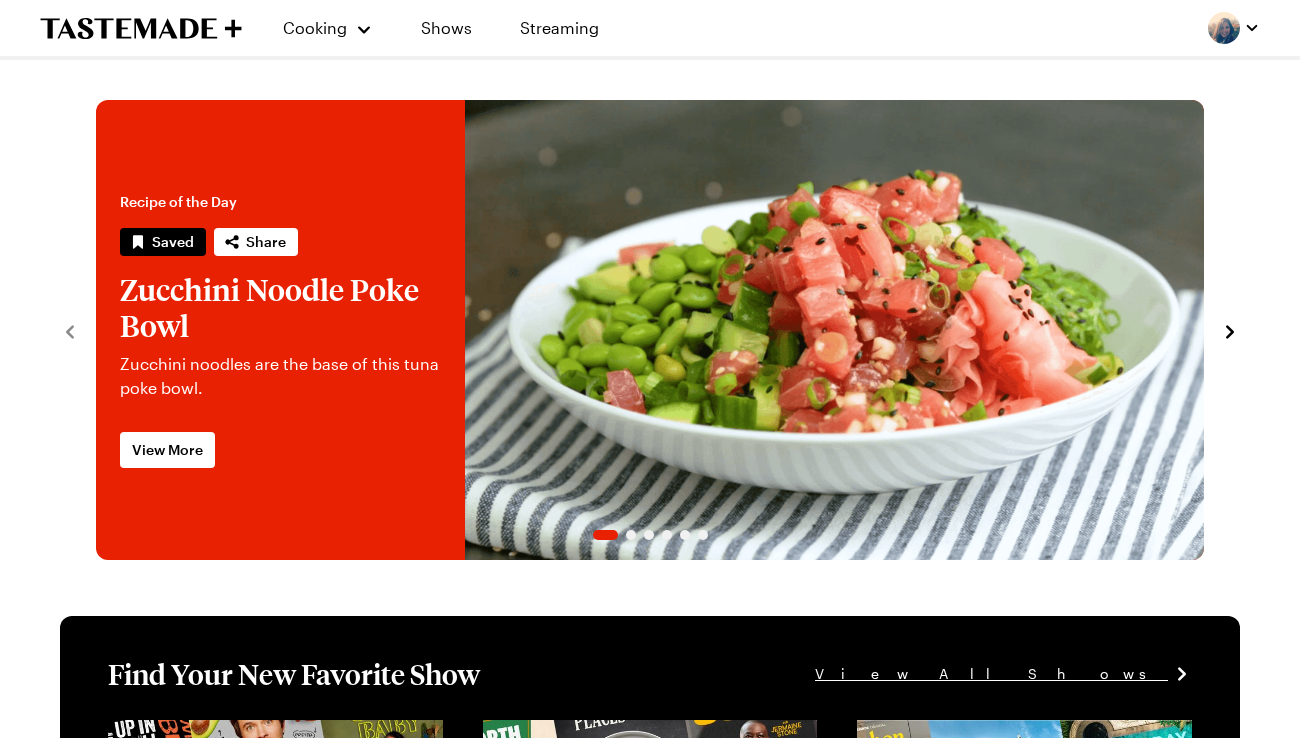 scroll, scrollTop: 0, scrollLeft: 0, axis: both 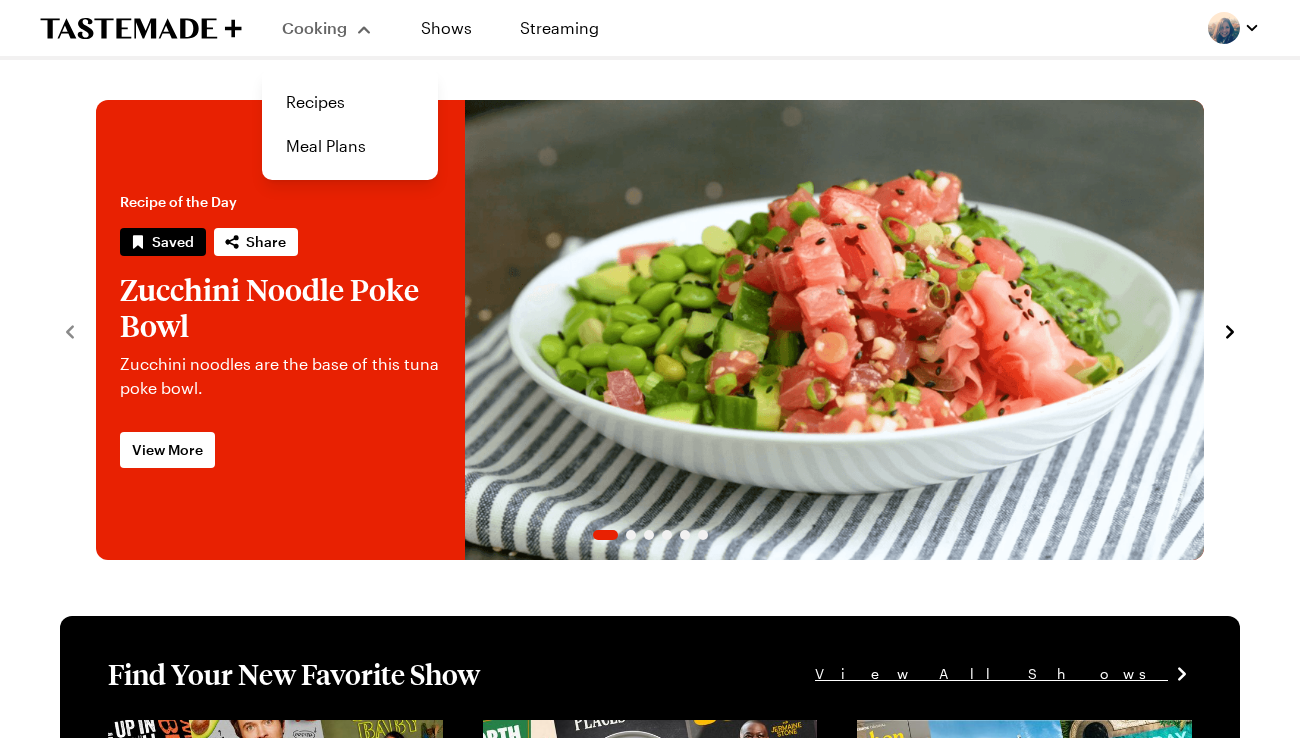 click on "Cooking" at bounding box center [314, 27] 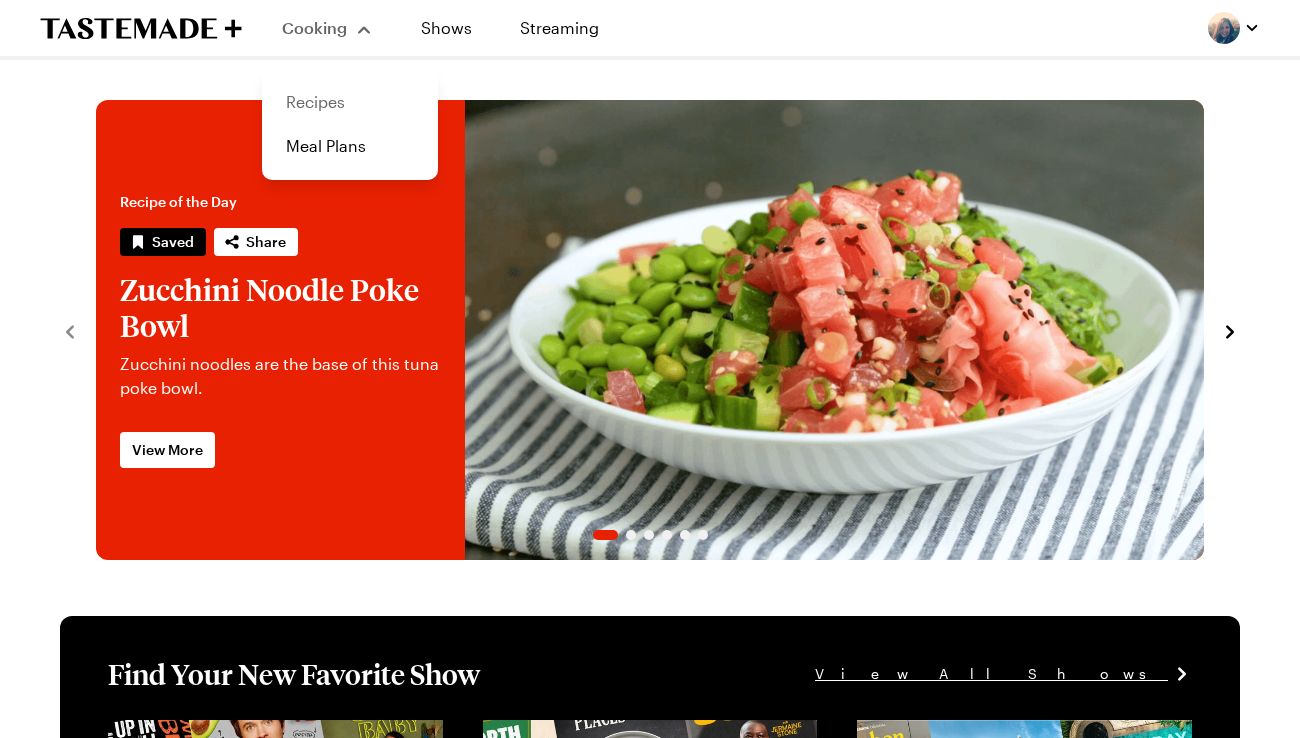 click on "Recipes" at bounding box center [350, 102] 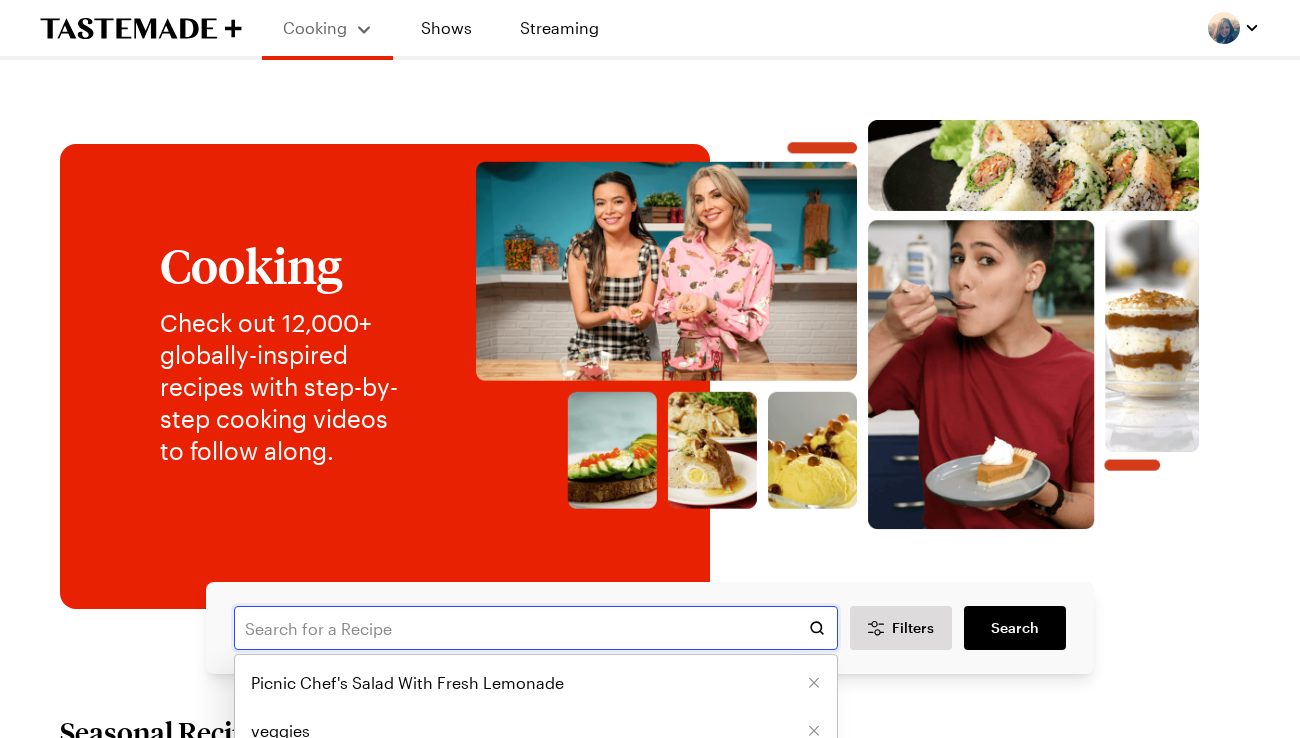 click at bounding box center [536, 628] 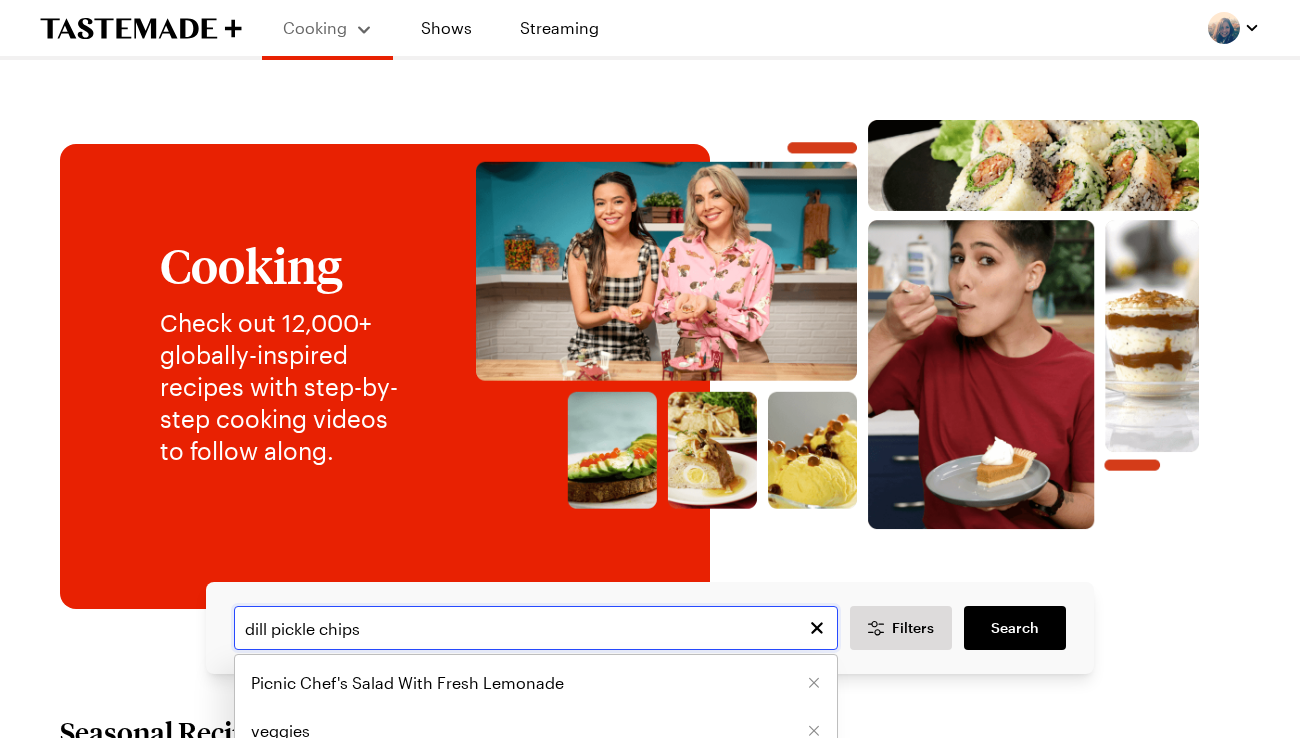 type on "dill pickle chips" 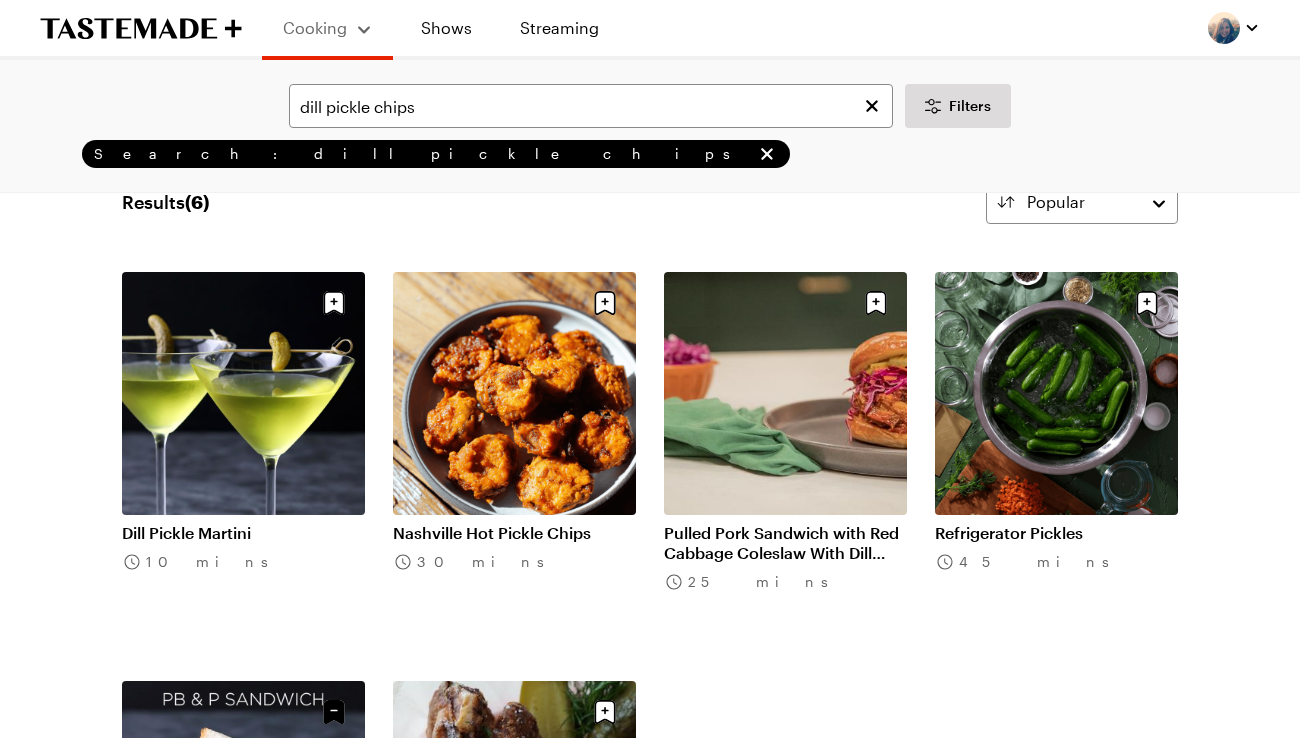 scroll, scrollTop: 37, scrollLeft: 0, axis: vertical 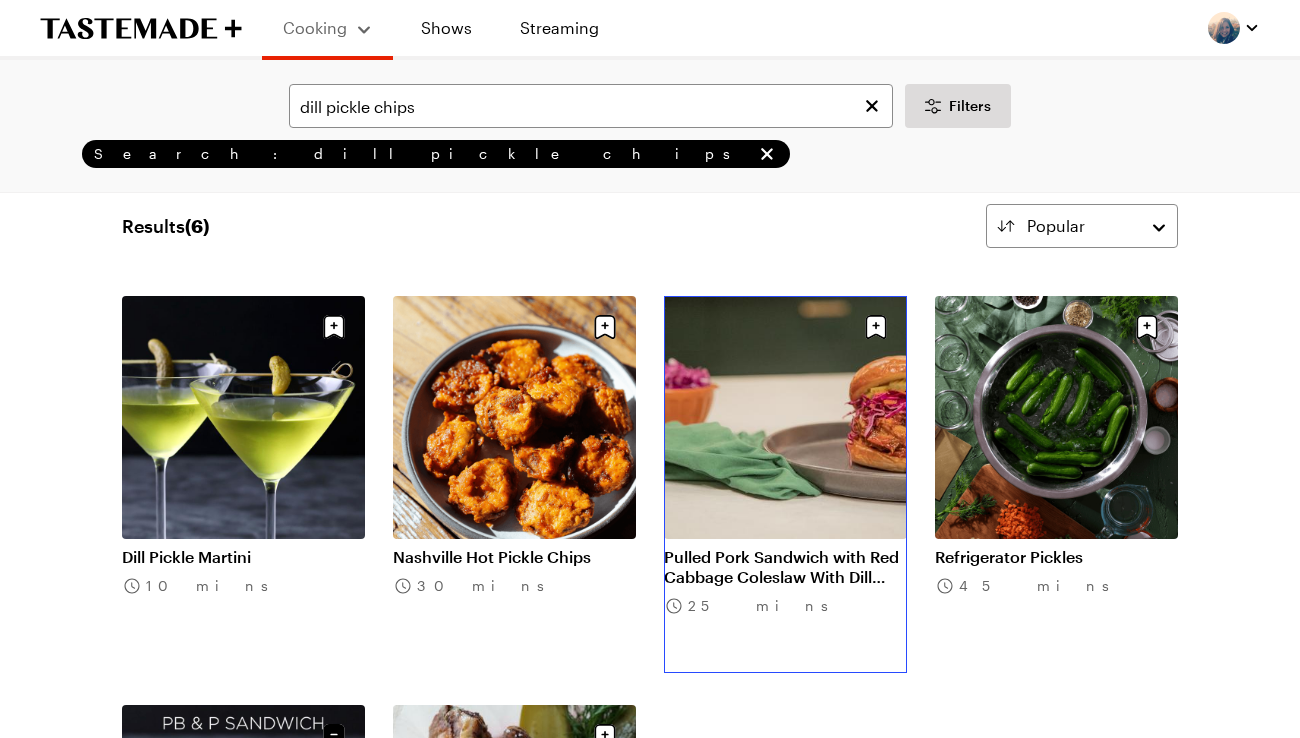 click on "Pulled Pork Sandwich with Red Cabbage Coleslaw With Dill Pickle" at bounding box center (785, 567) 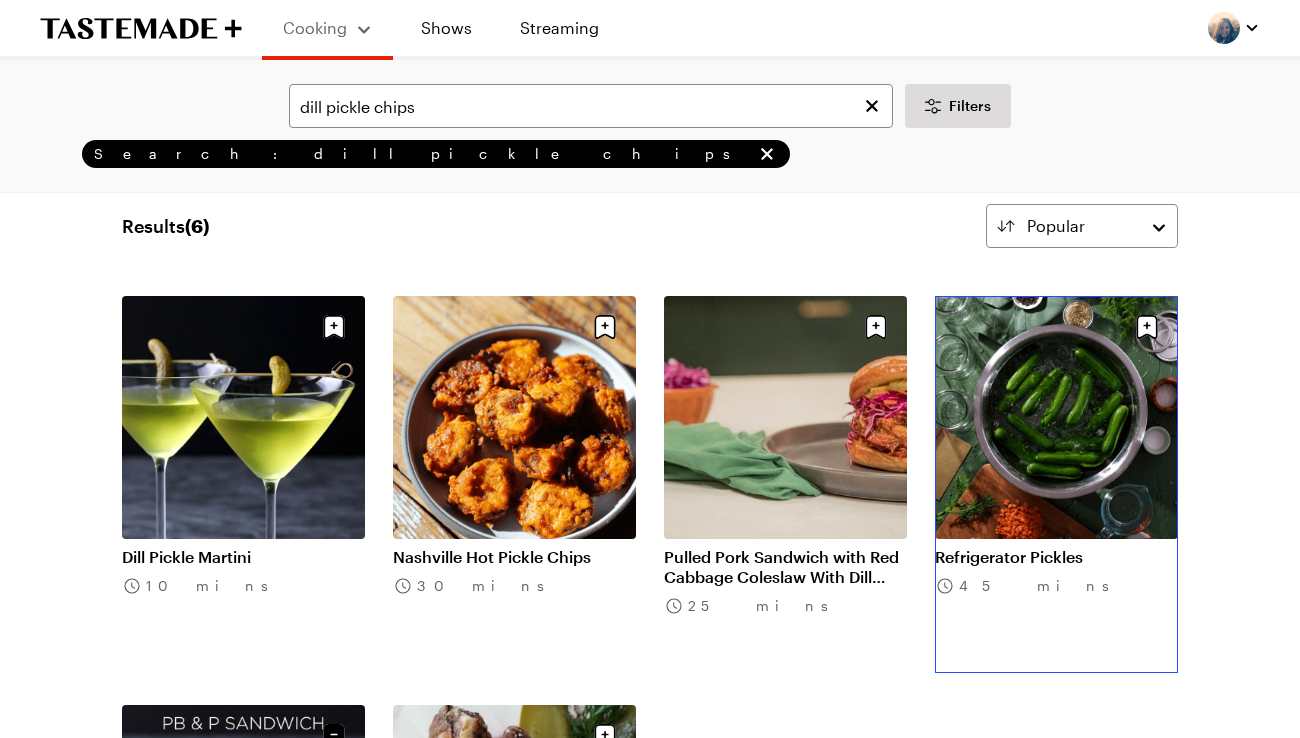 click on "Refrigerator Pickles" at bounding box center [1056, 557] 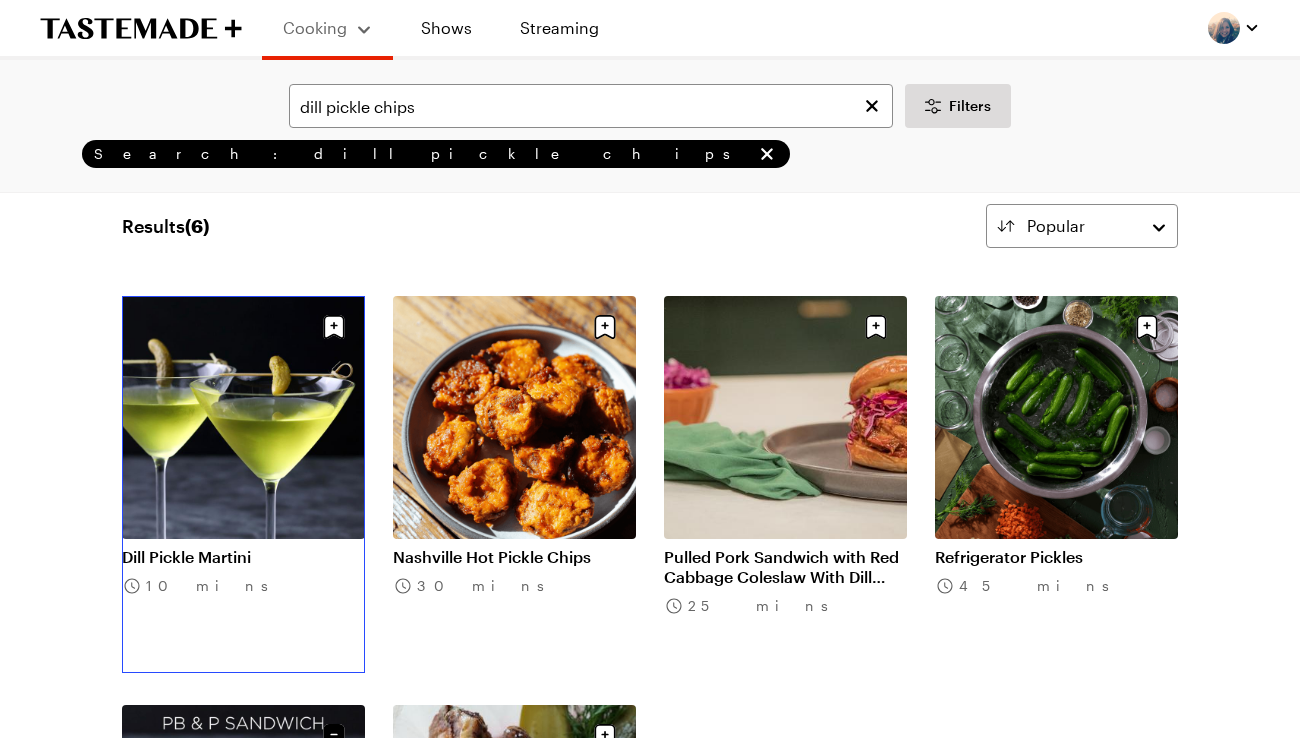 click on "Dill Pickle Martini" at bounding box center (243, 557) 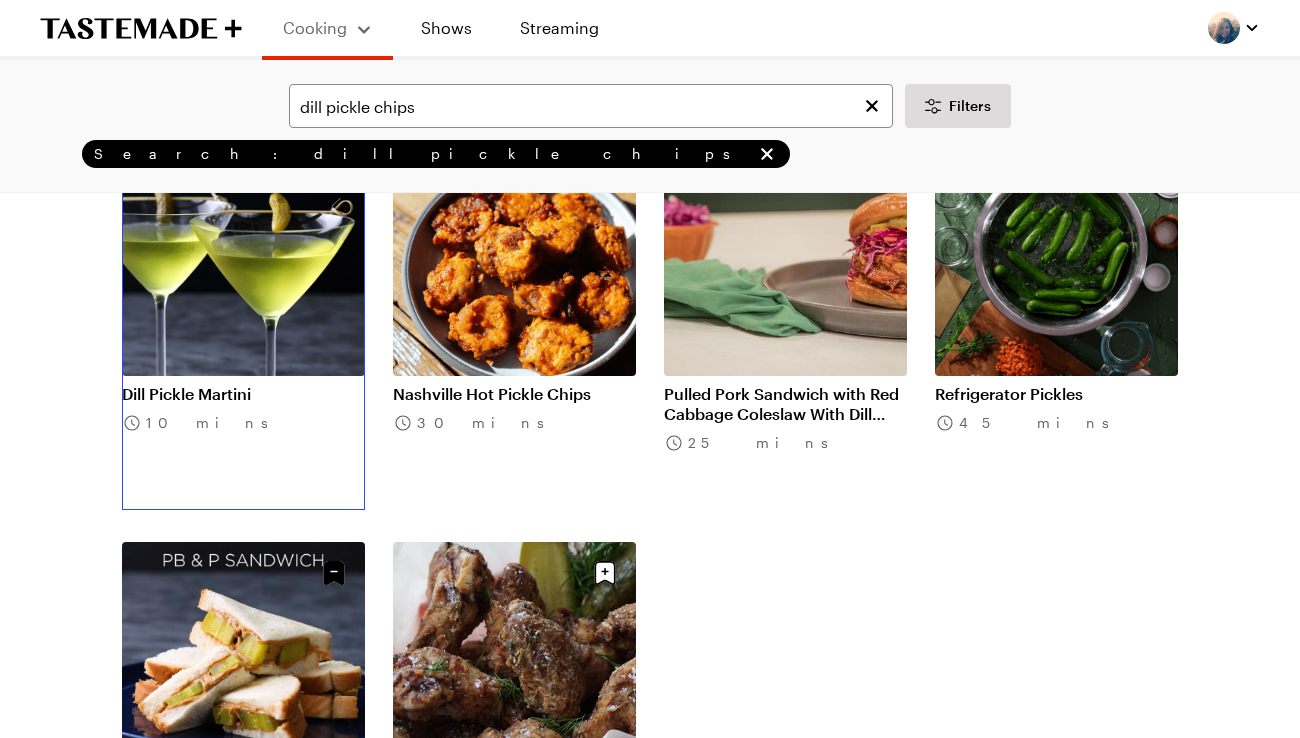 scroll, scrollTop: 304, scrollLeft: 0, axis: vertical 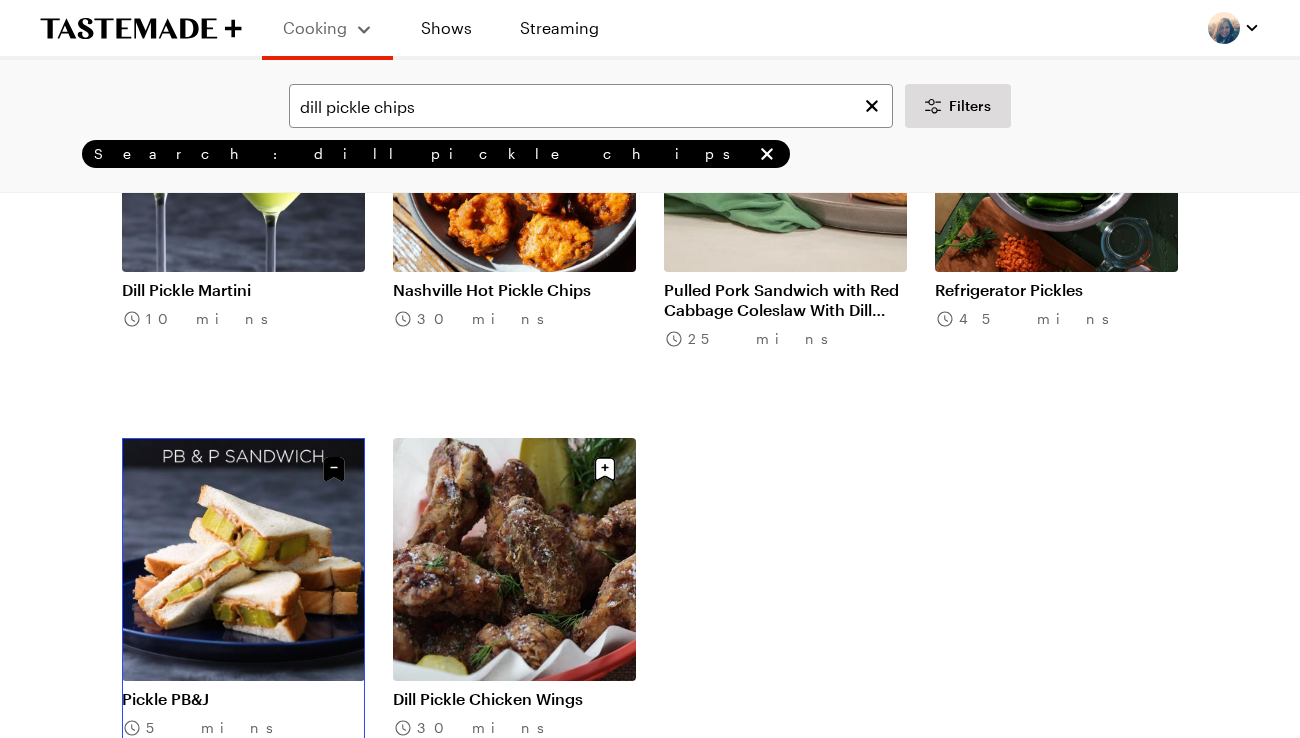 click on "Pickle PB&J" at bounding box center (243, 699) 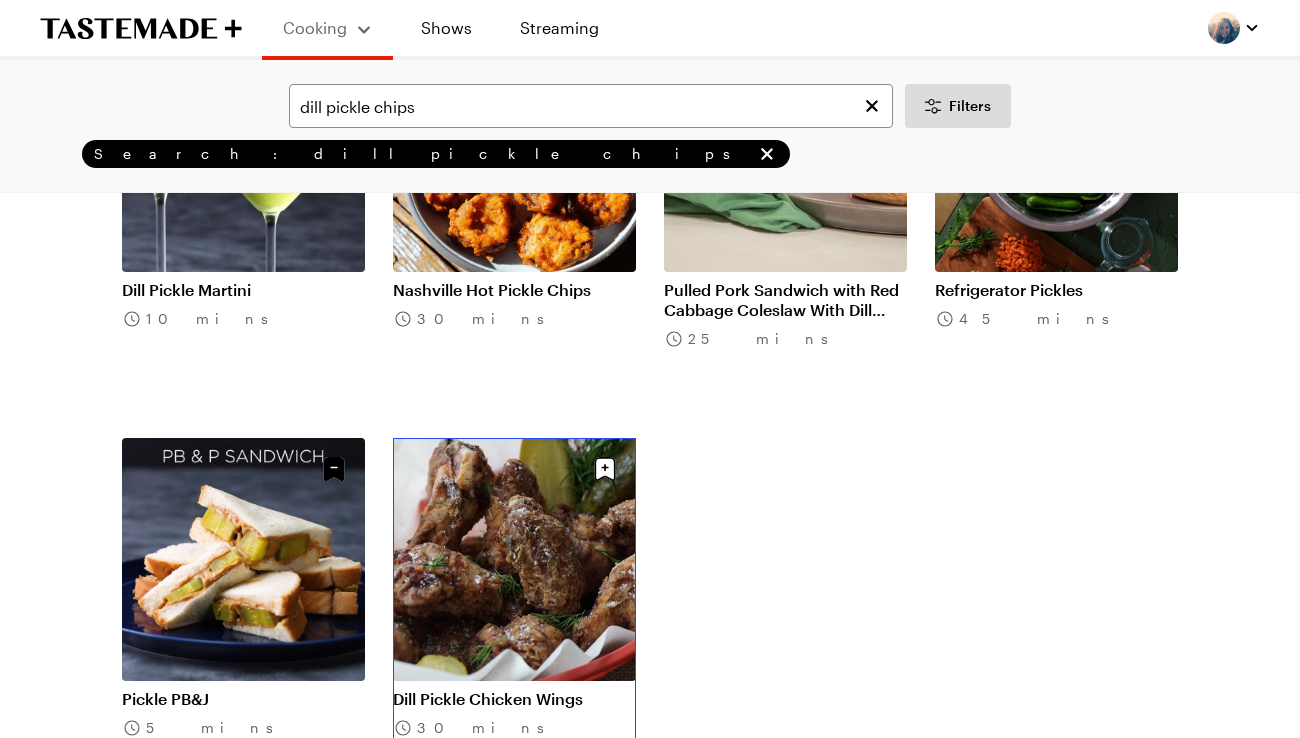 click on "Dill Pickle Chicken Wings" at bounding box center [514, 699] 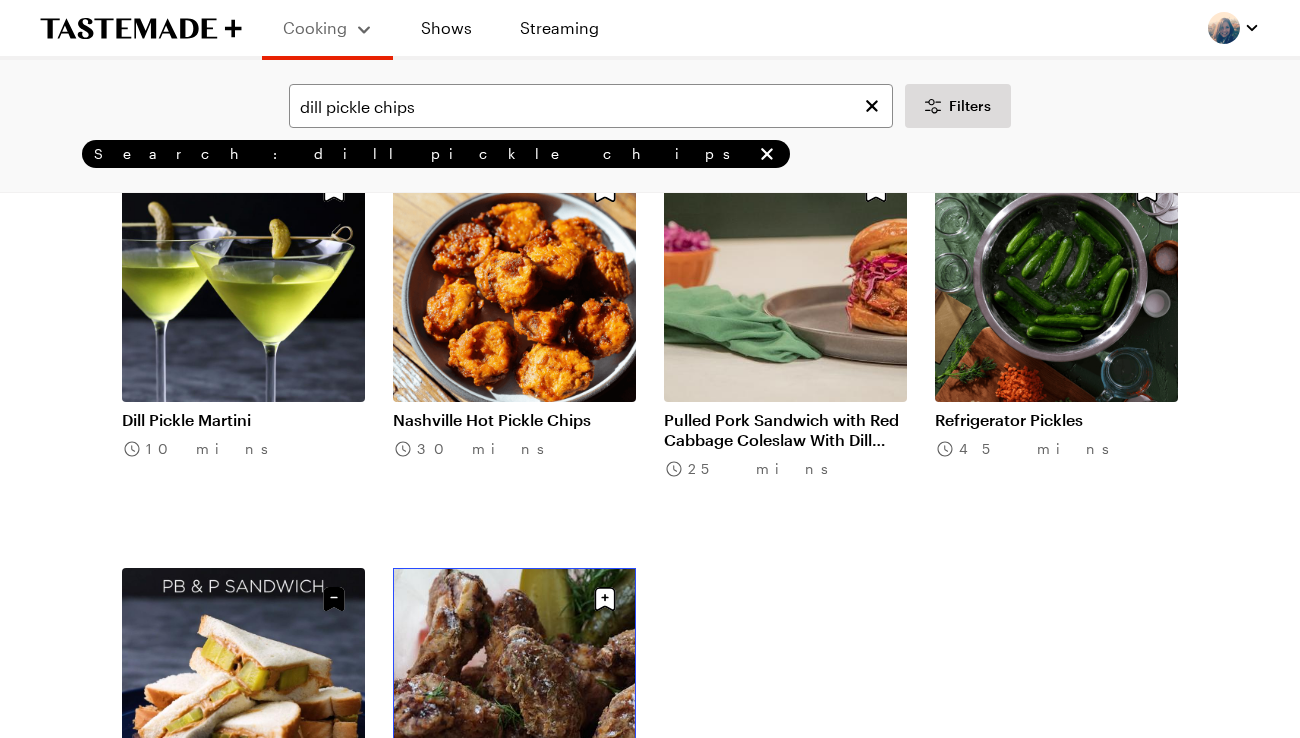 scroll, scrollTop: 148, scrollLeft: 0, axis: vertical 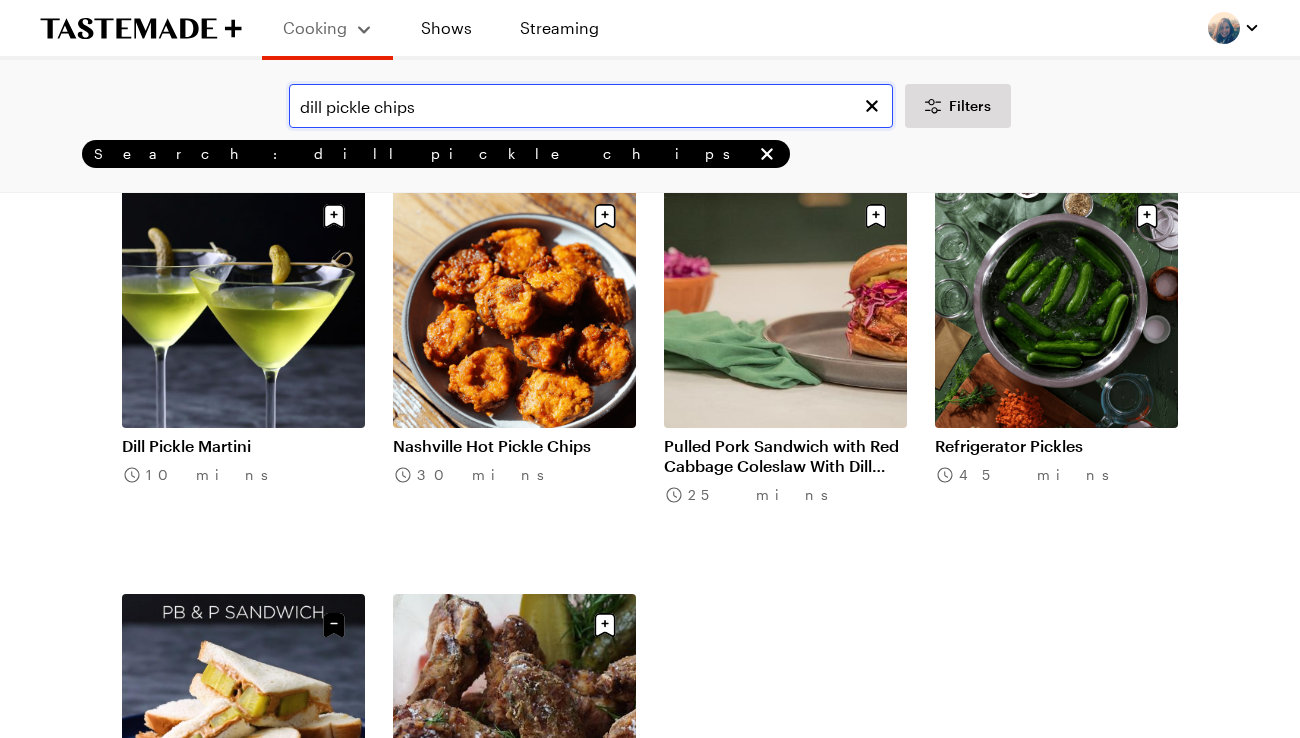 click on "dill pickle chips" at bounding box center [591, 106] 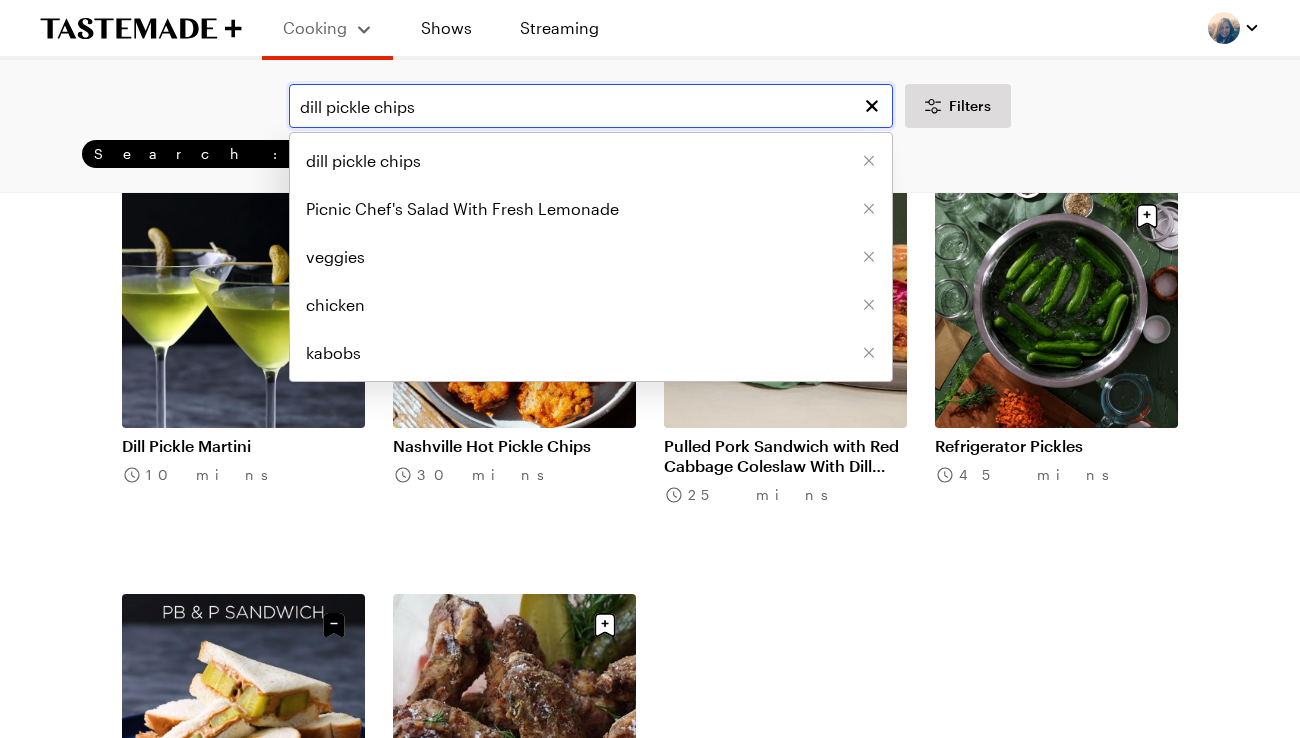 click on "dill pickle chips" at bounding box center [591, 106] 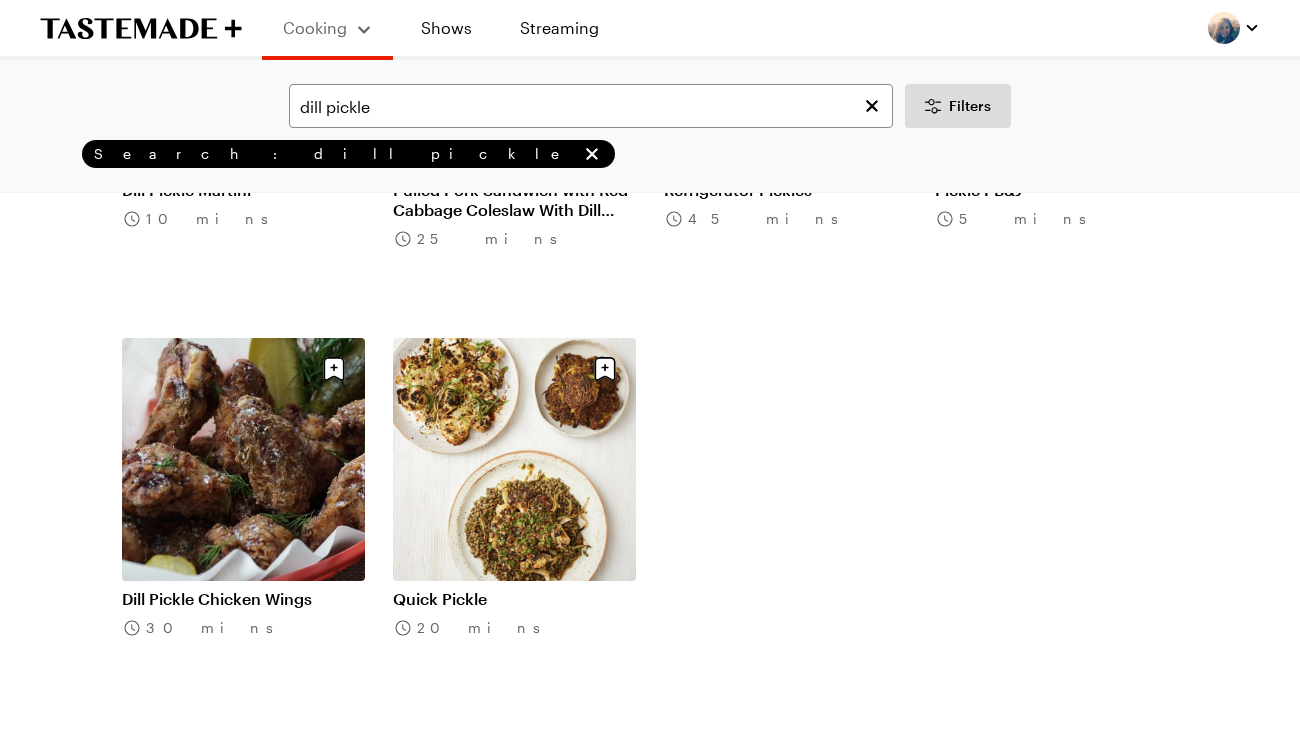 scroll, scrollTop: 405, scrollLeft: 0, axis: vertical 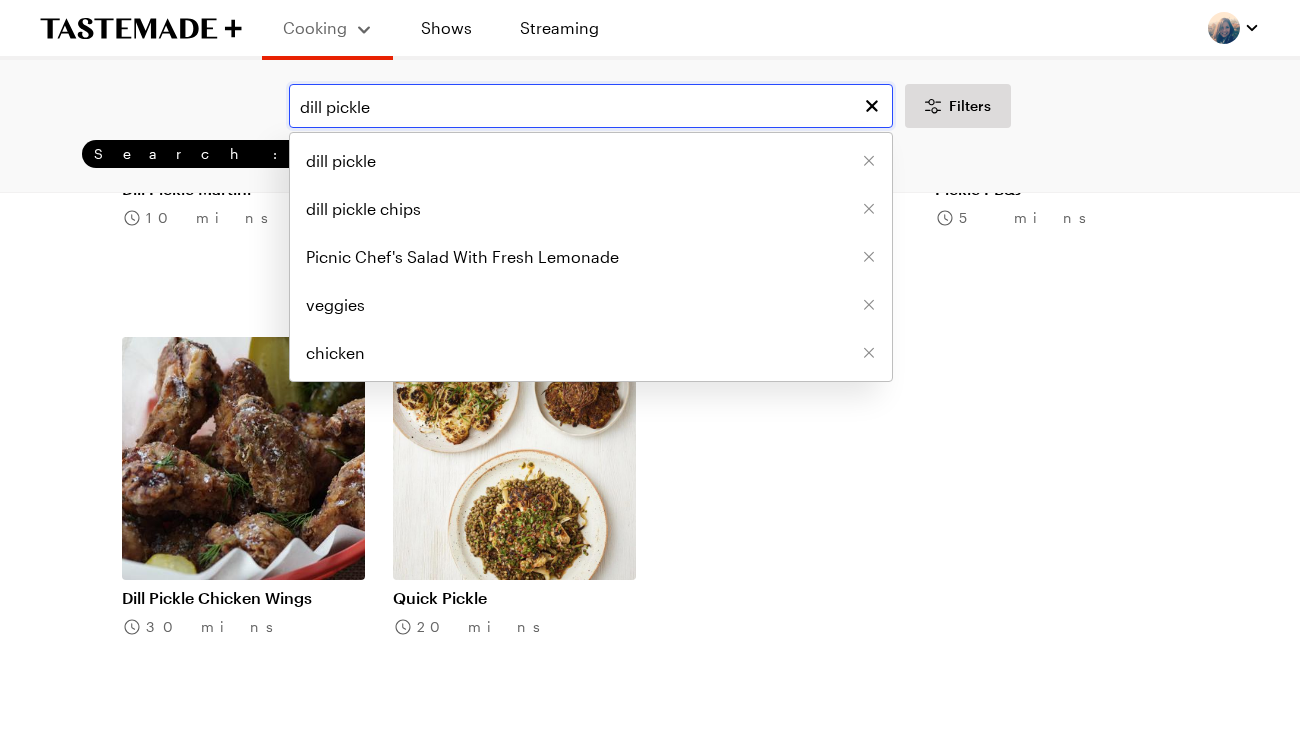 drag, startPoint x: 325, startPoint y: 106, endPoint x: 210, endPoint y: 106, distance: 115 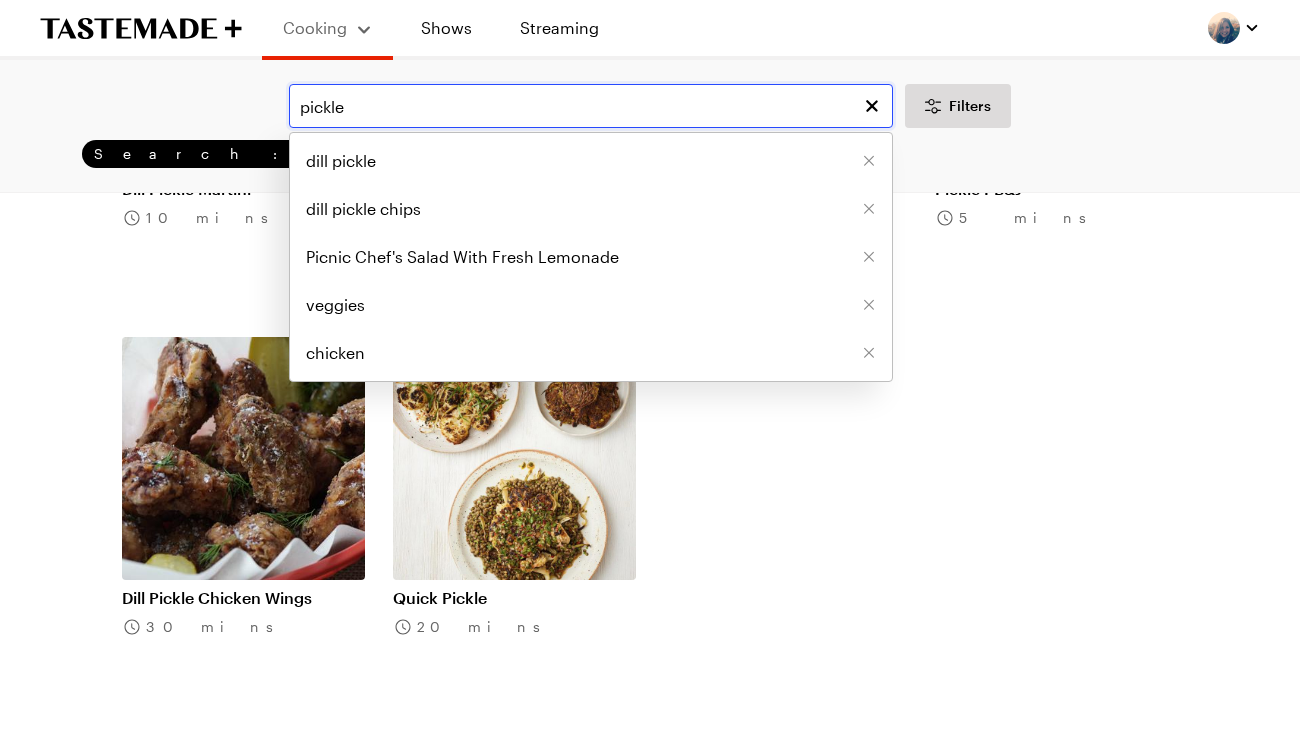type on "pickle" 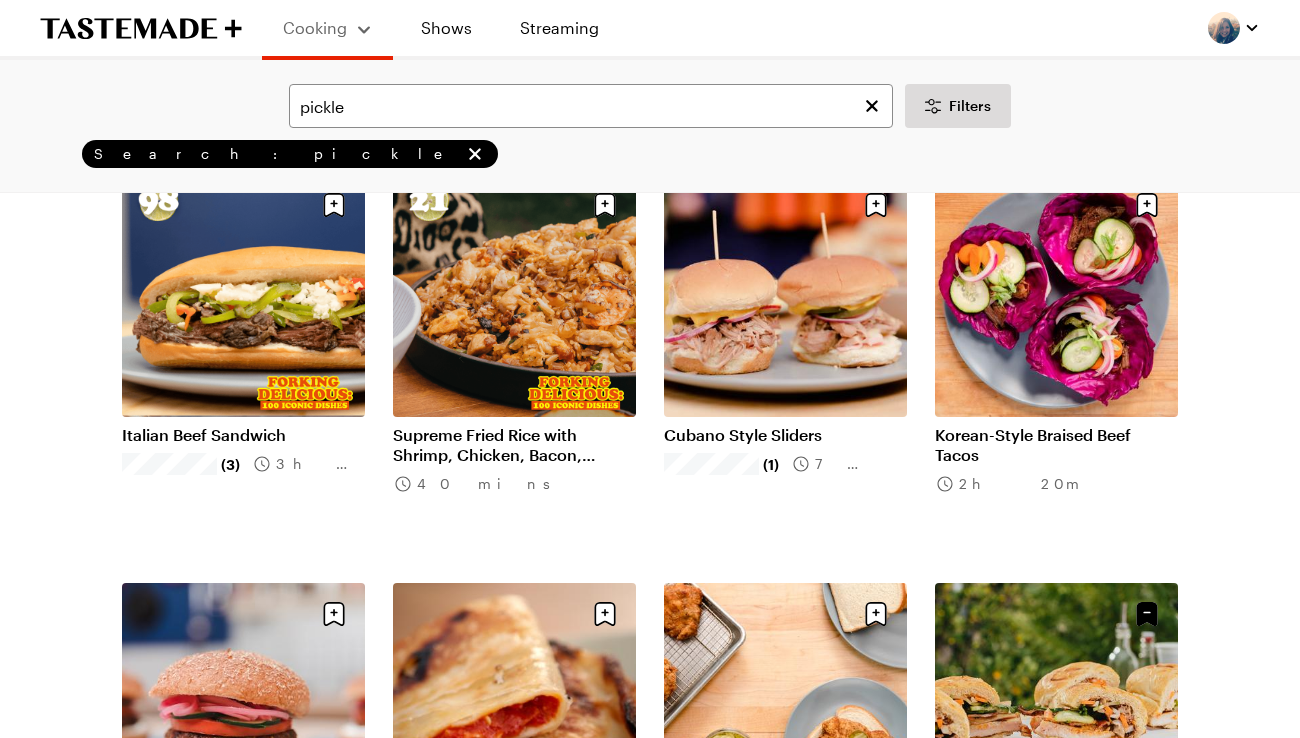 scroll, scrollTop: 162, scrollLeft: 0, axis: vertical 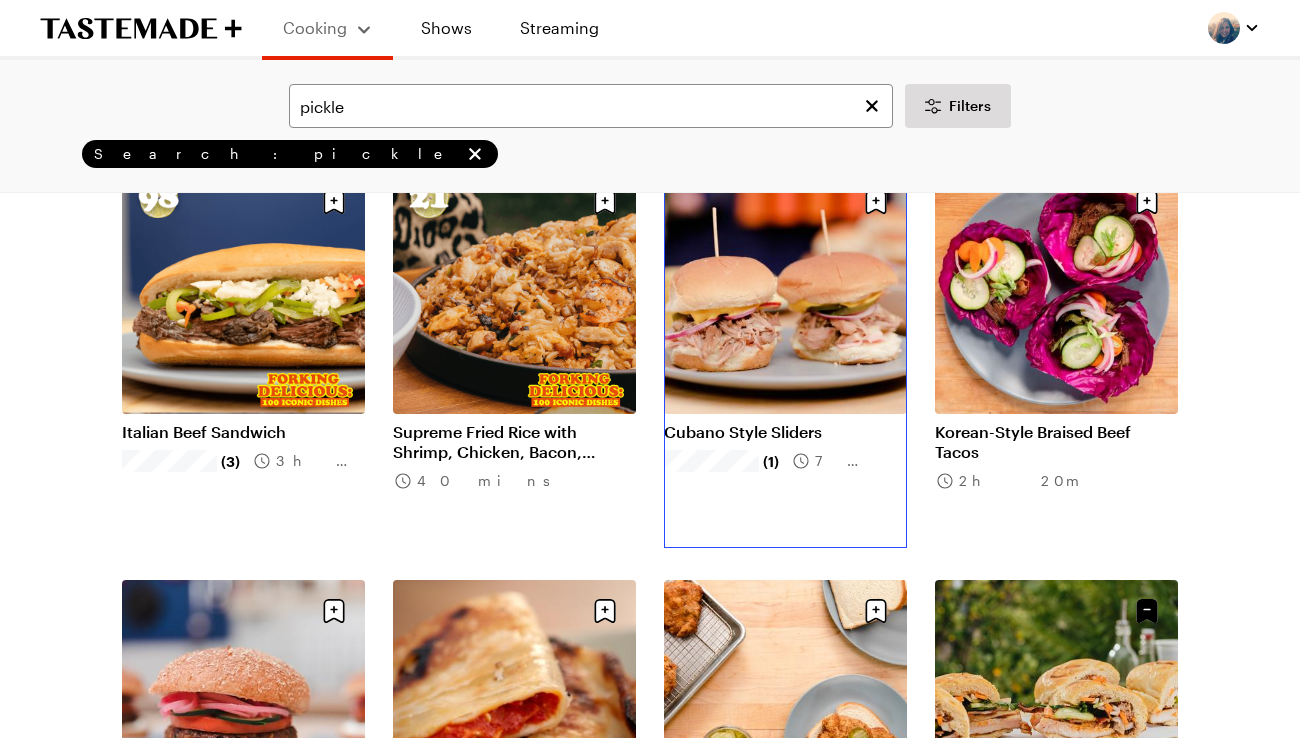click on "Cubano Style Sliders" at bounding box center (785, 432) 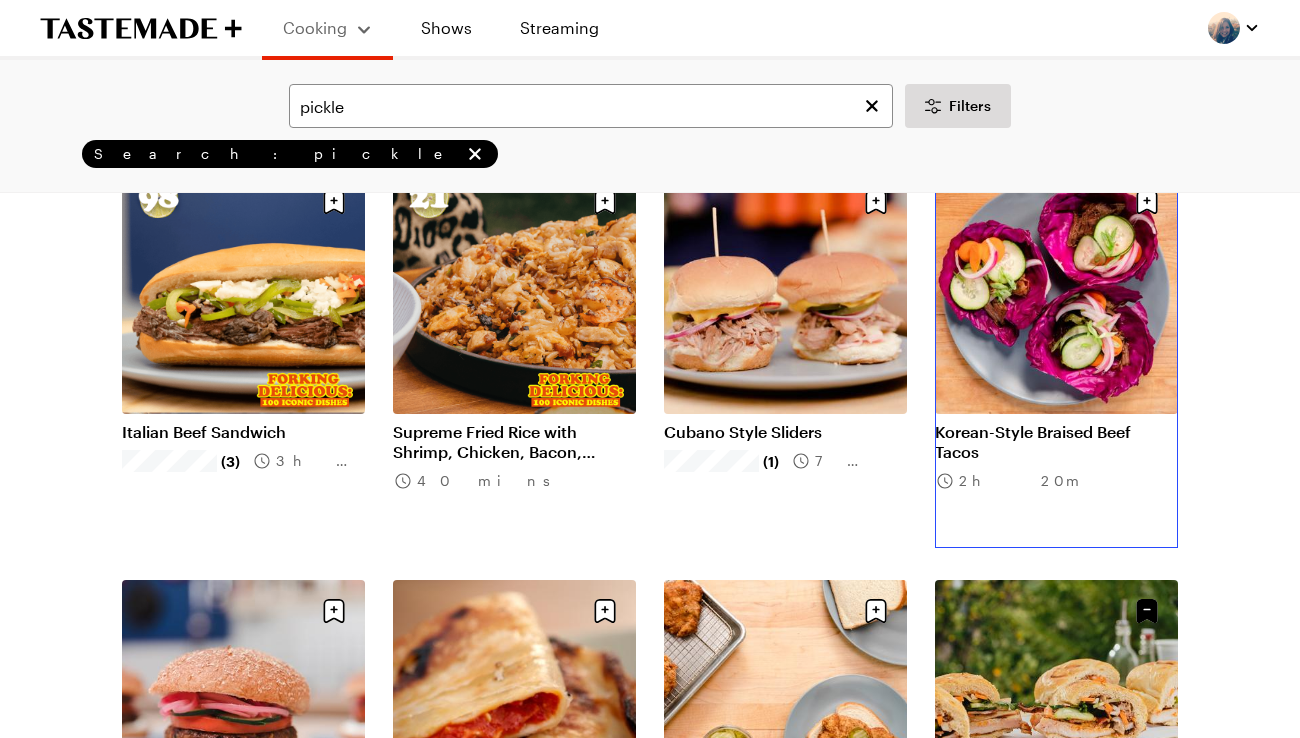 click on "Korean-Style Braised Beef Tacos" at bounding box center [1056, 442] 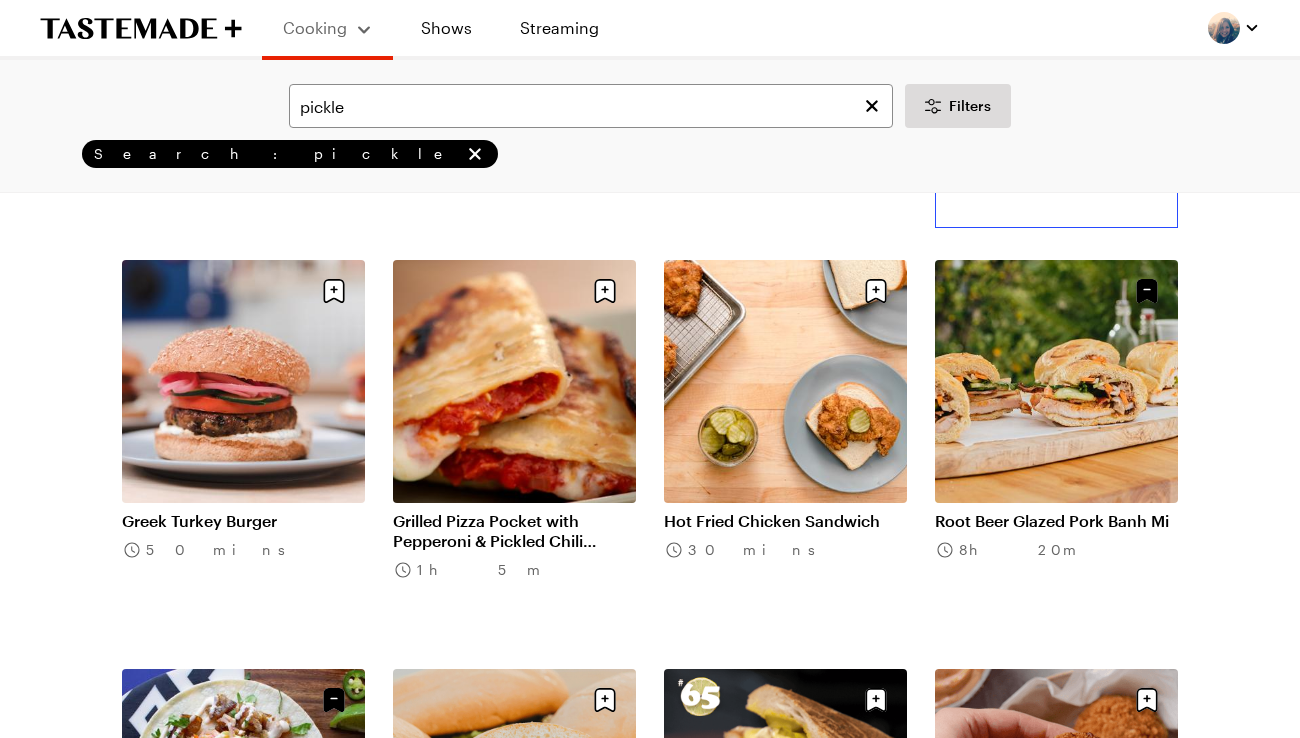 scroll, scrollTop: 502, scrollLeft: 0, axis: vertical 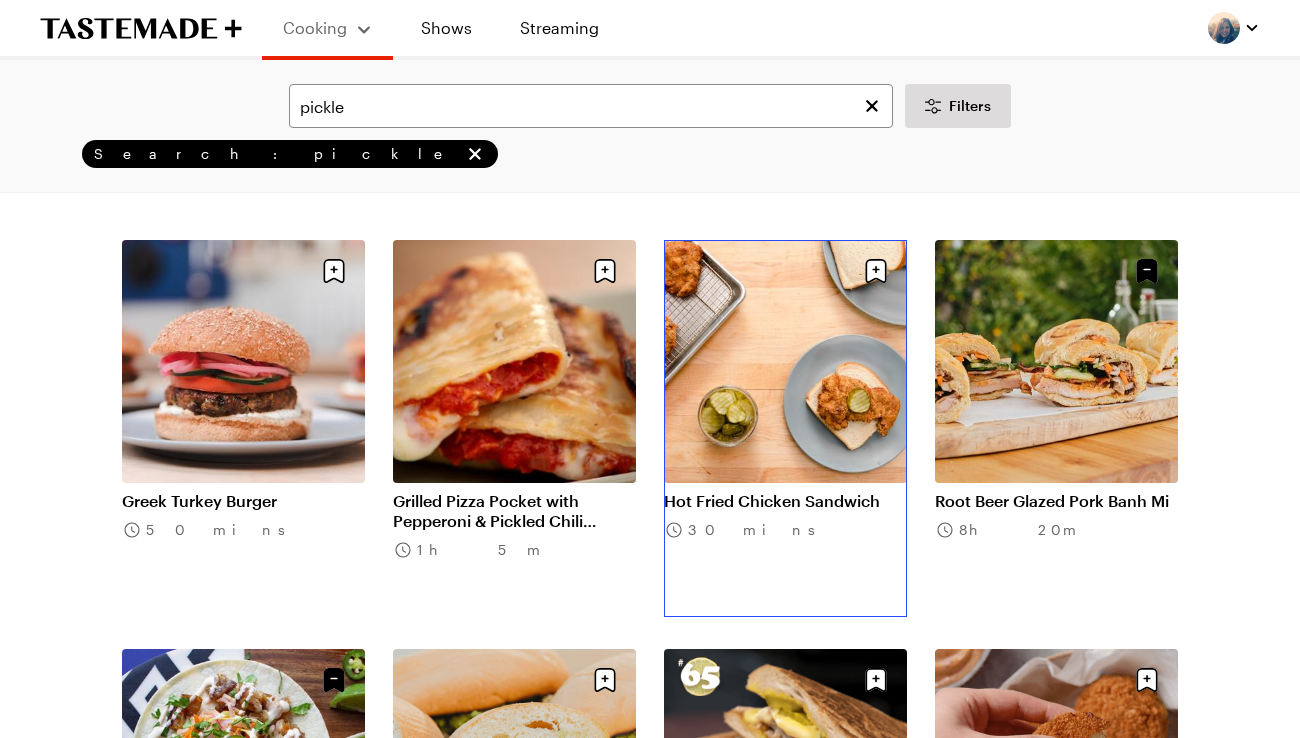 click on "Hot Fried Chicken Sandwich" at bounding box center (785, 501) 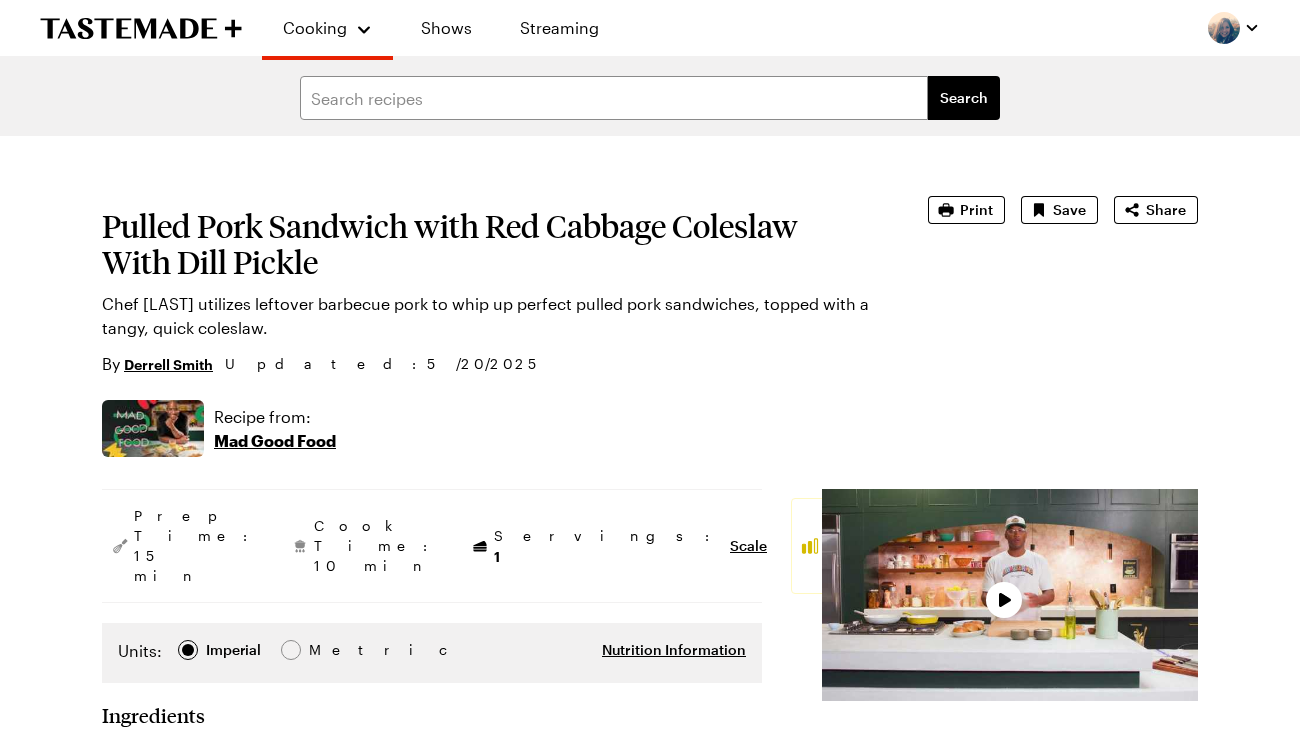 scroll, scrollTop: 0, scrollLeft: 0, axis: both 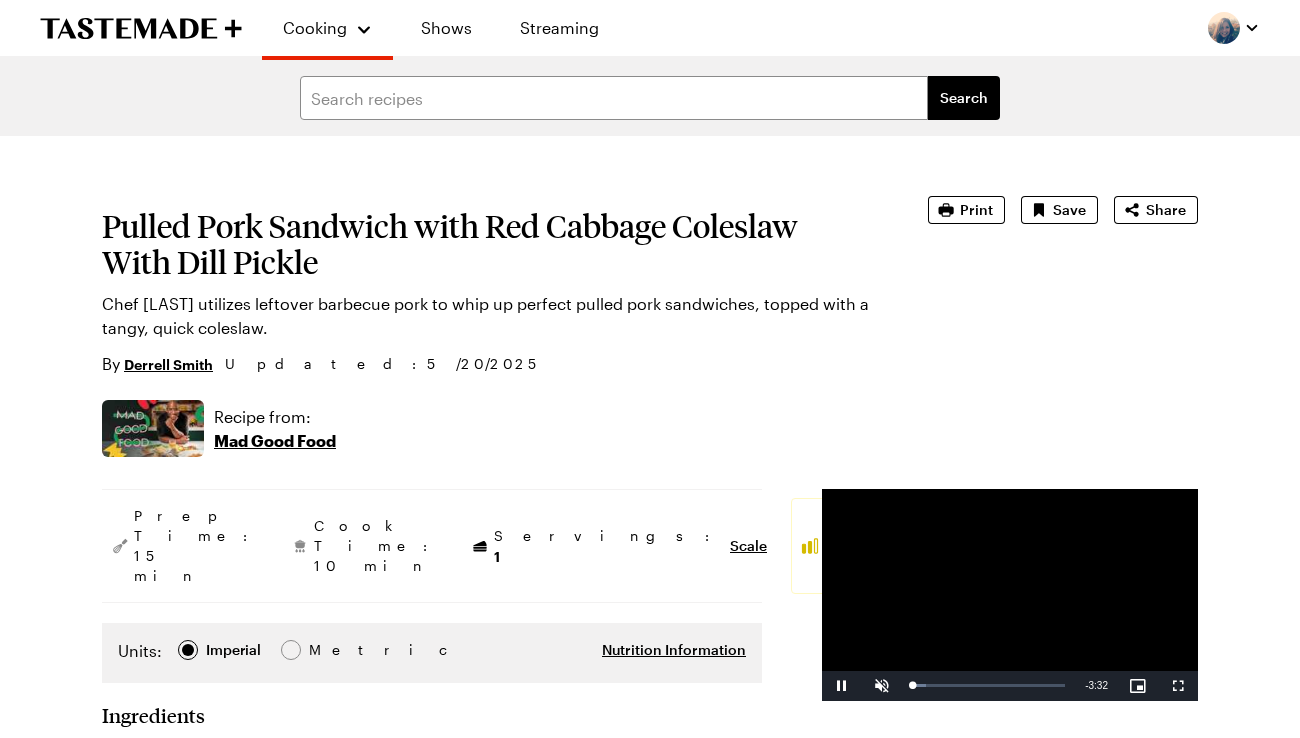 type on "x" 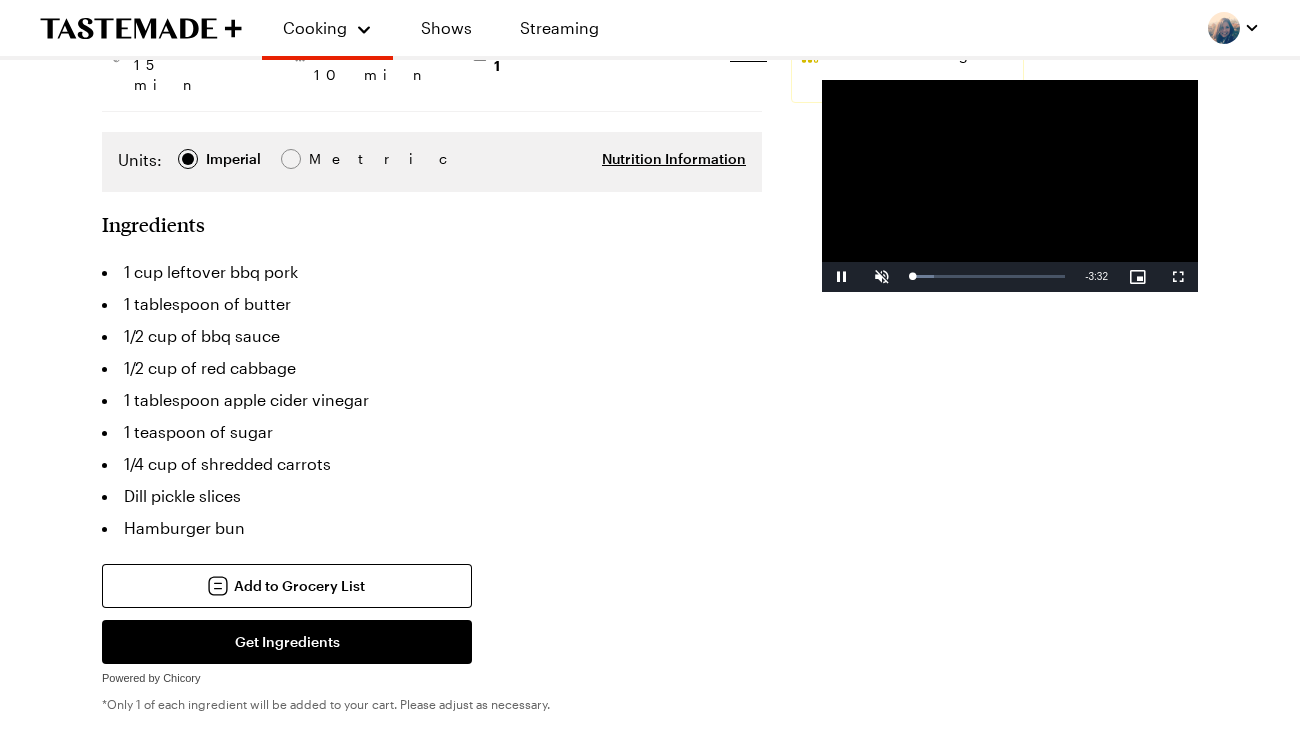 scroll, scrollTop: 492, scrollLeft: 0, axis: vertical 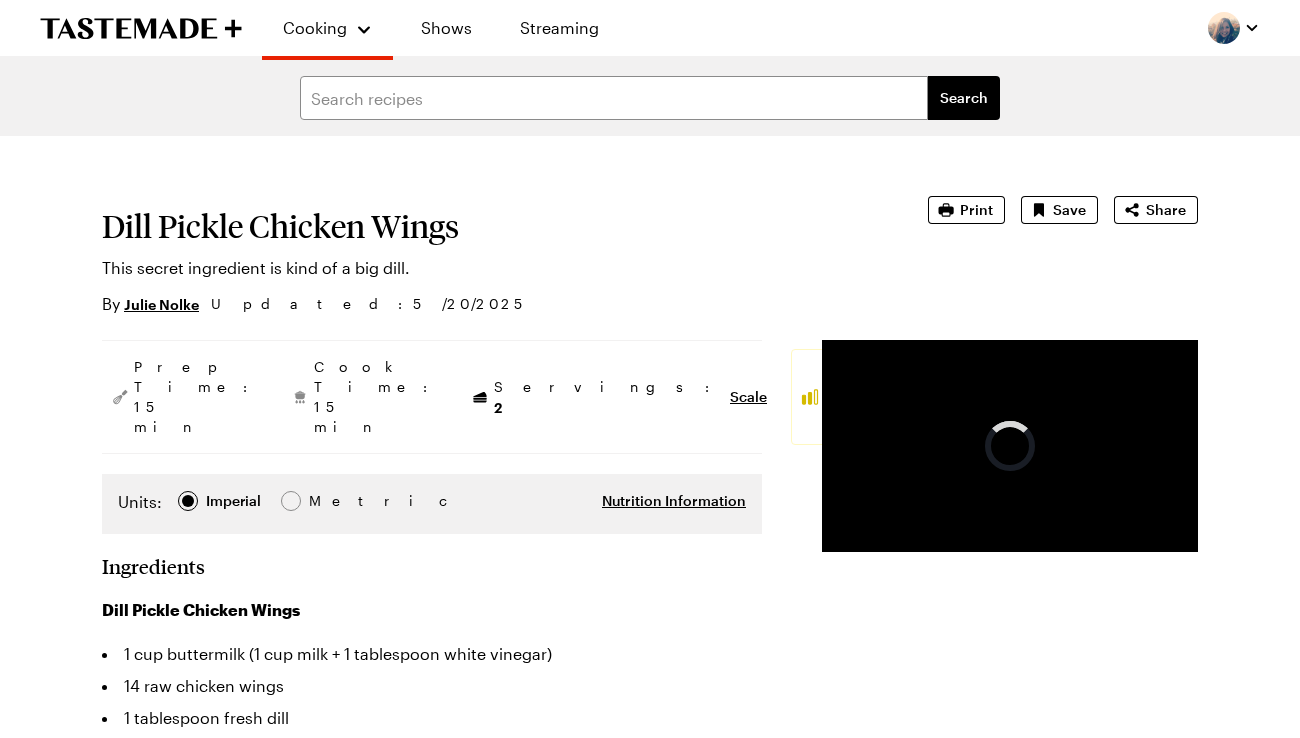 type on "x" 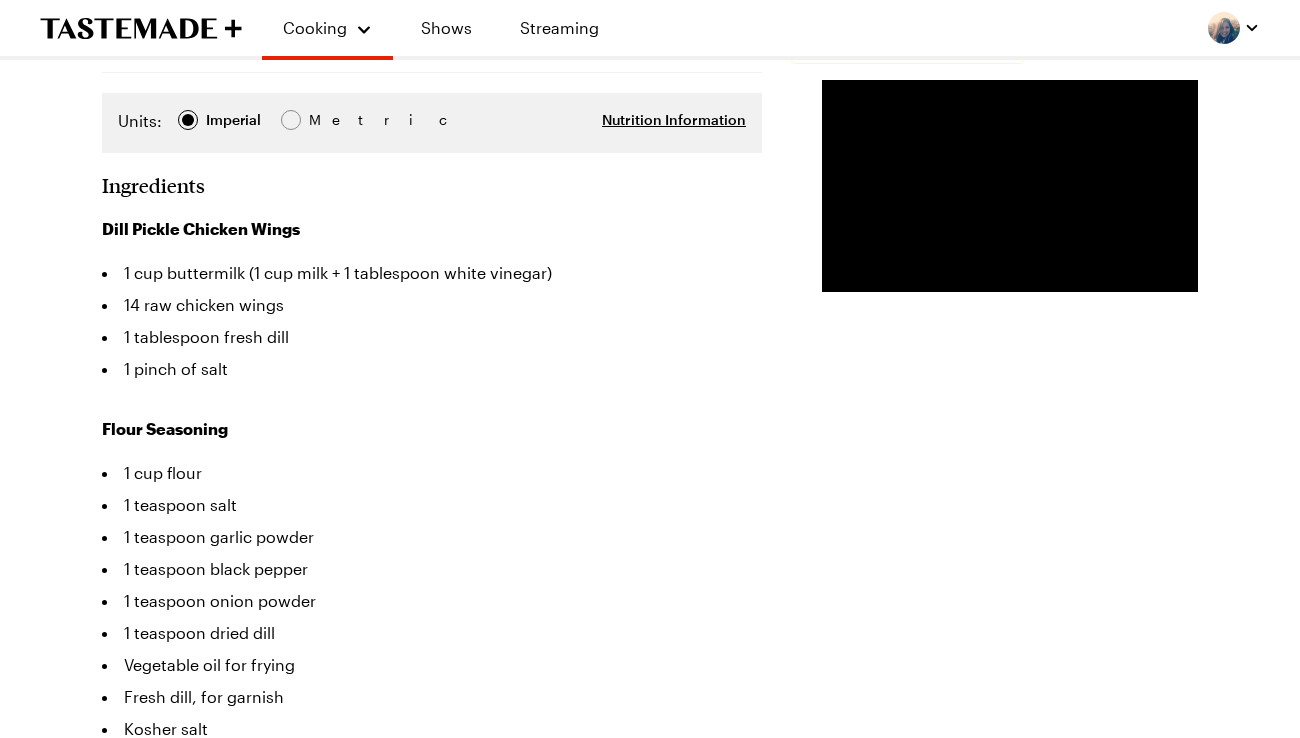 scroll, scrollTop: 368, scrollLeft: 0, axis: vertical 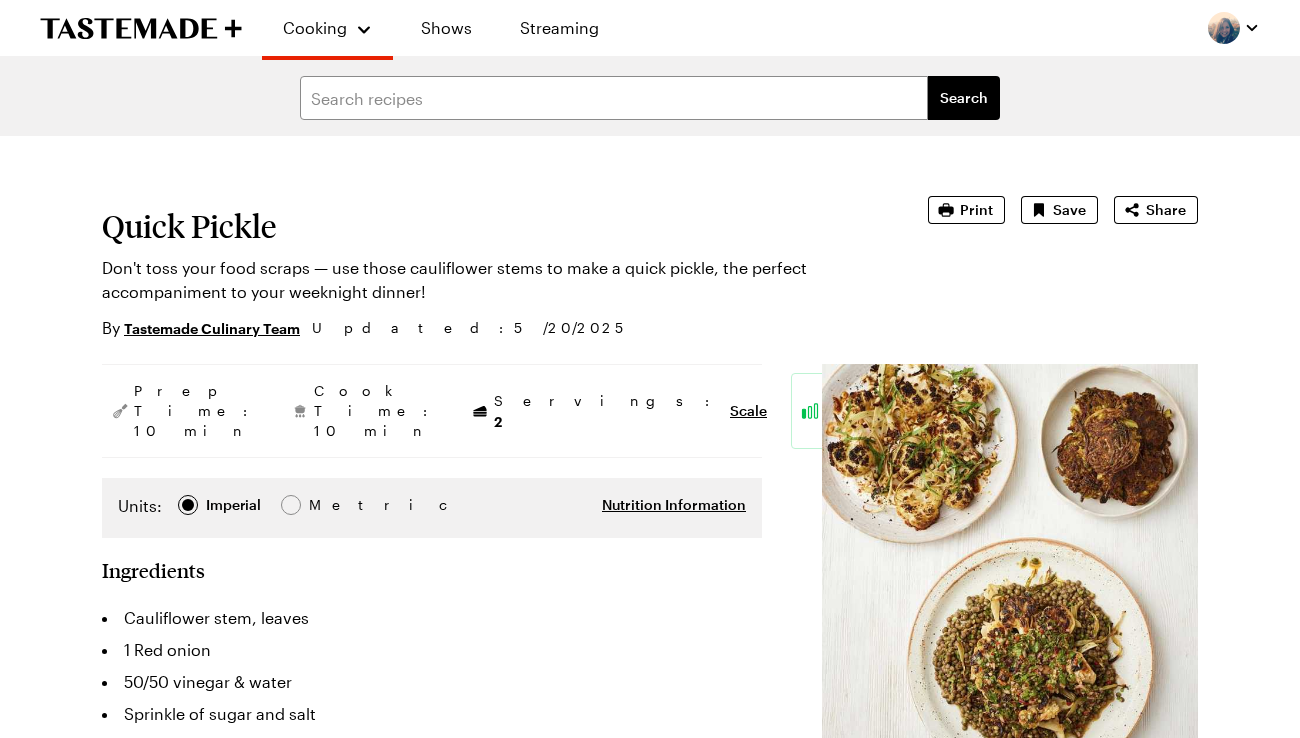 type on "x" 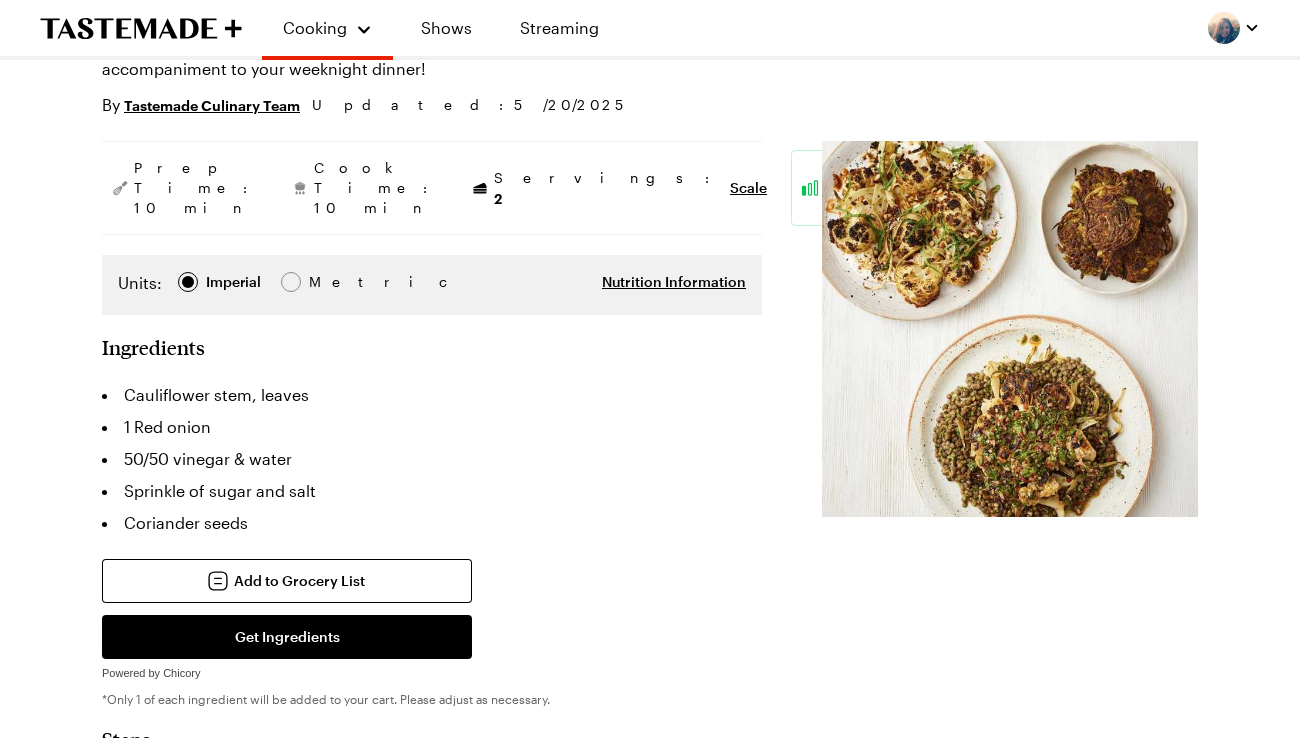 scroll, scrollTop: 0, scrollLeft: 0, axis: both 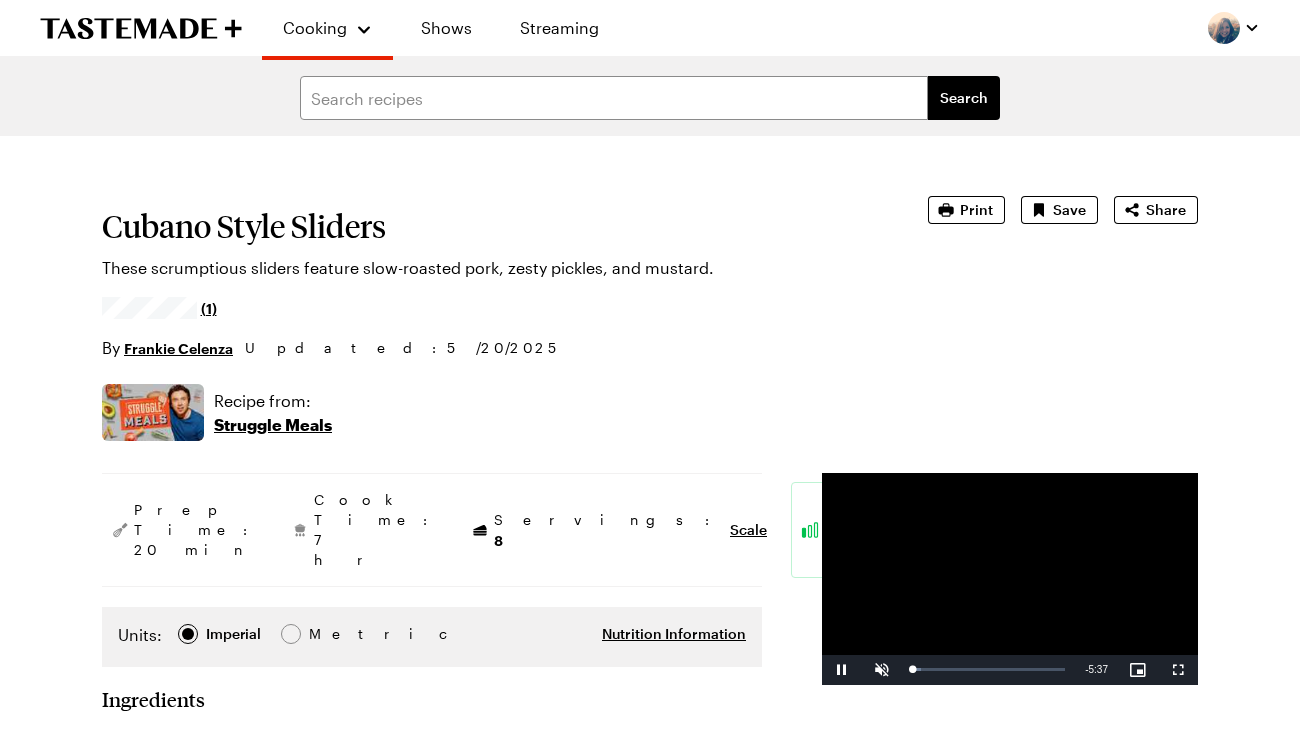 type on "x" 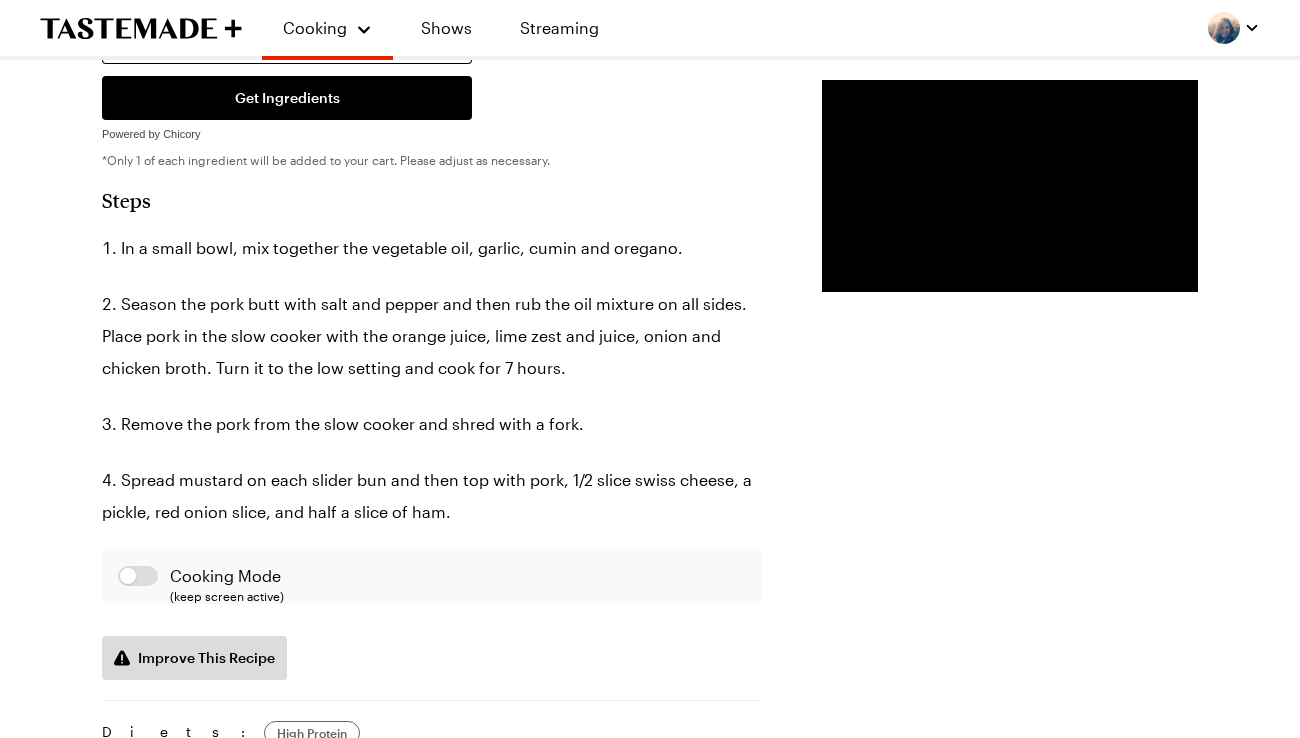 scroll, scrollTop: 1252, scrollLeft: 0, axis: vertical 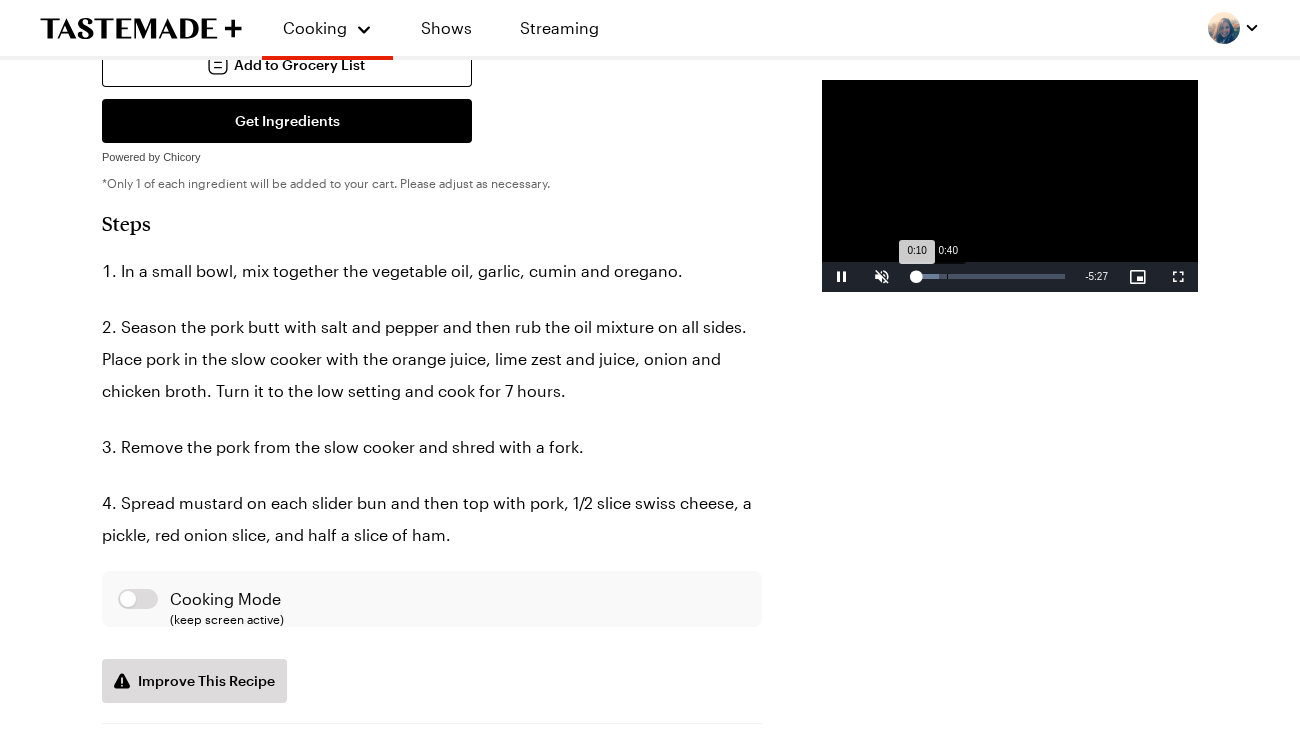 click on "Loaded :  17.76% 0:40 0:10" at bounding box center (988, 276) 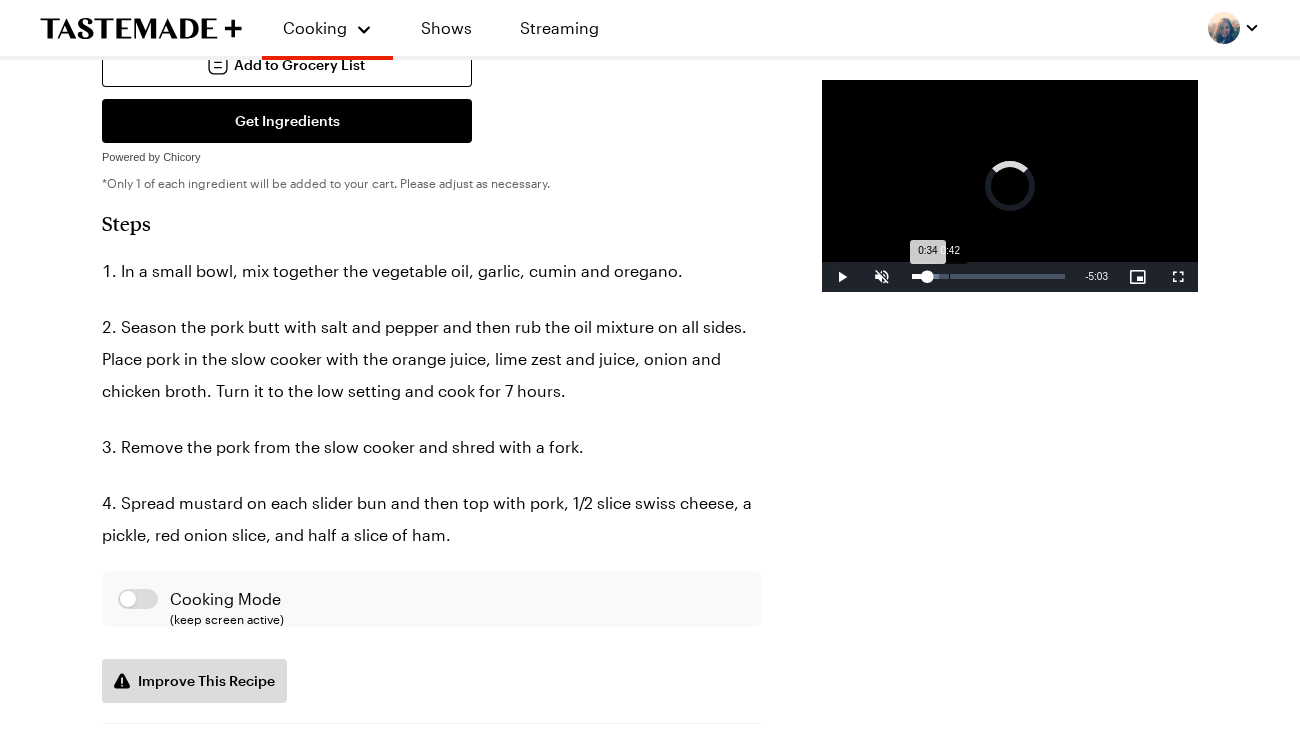 click on "0:34" at bounding box center [920, 276] 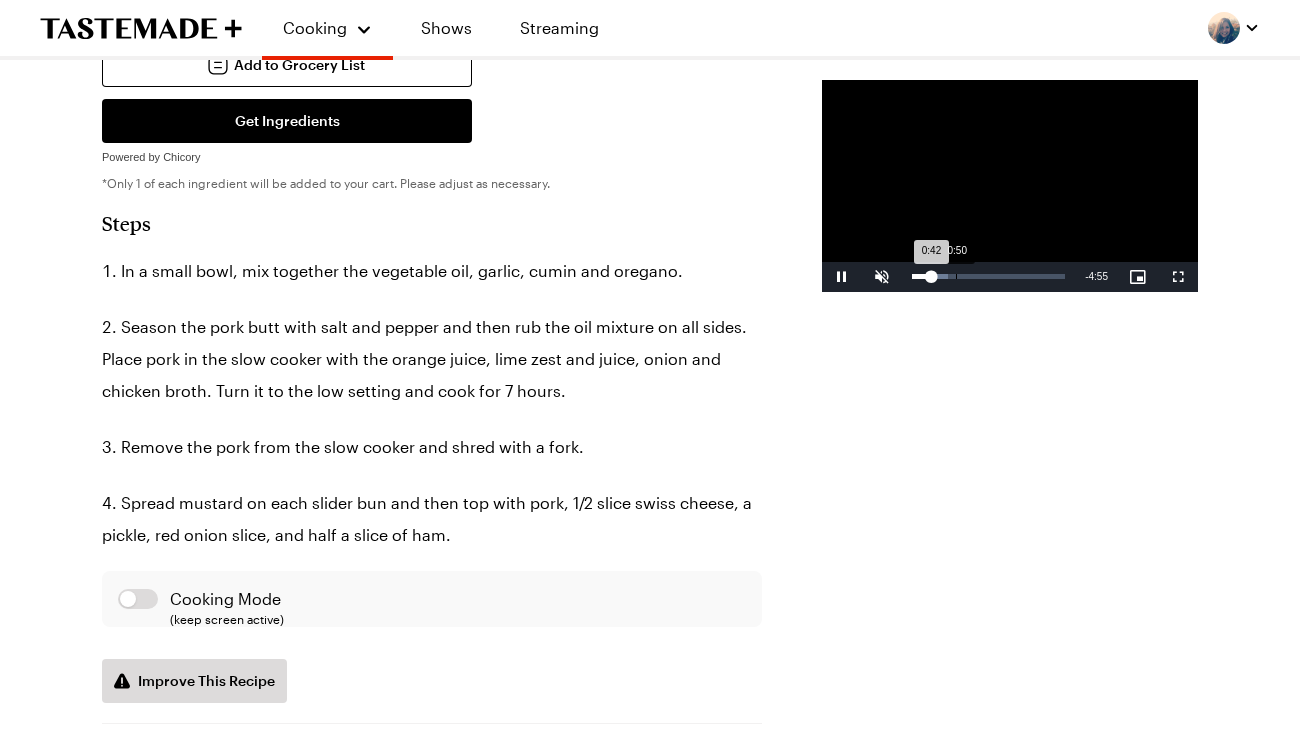 click on "Loaded :  23.70% 0:50 0:42" at bounding box center [988, 276] 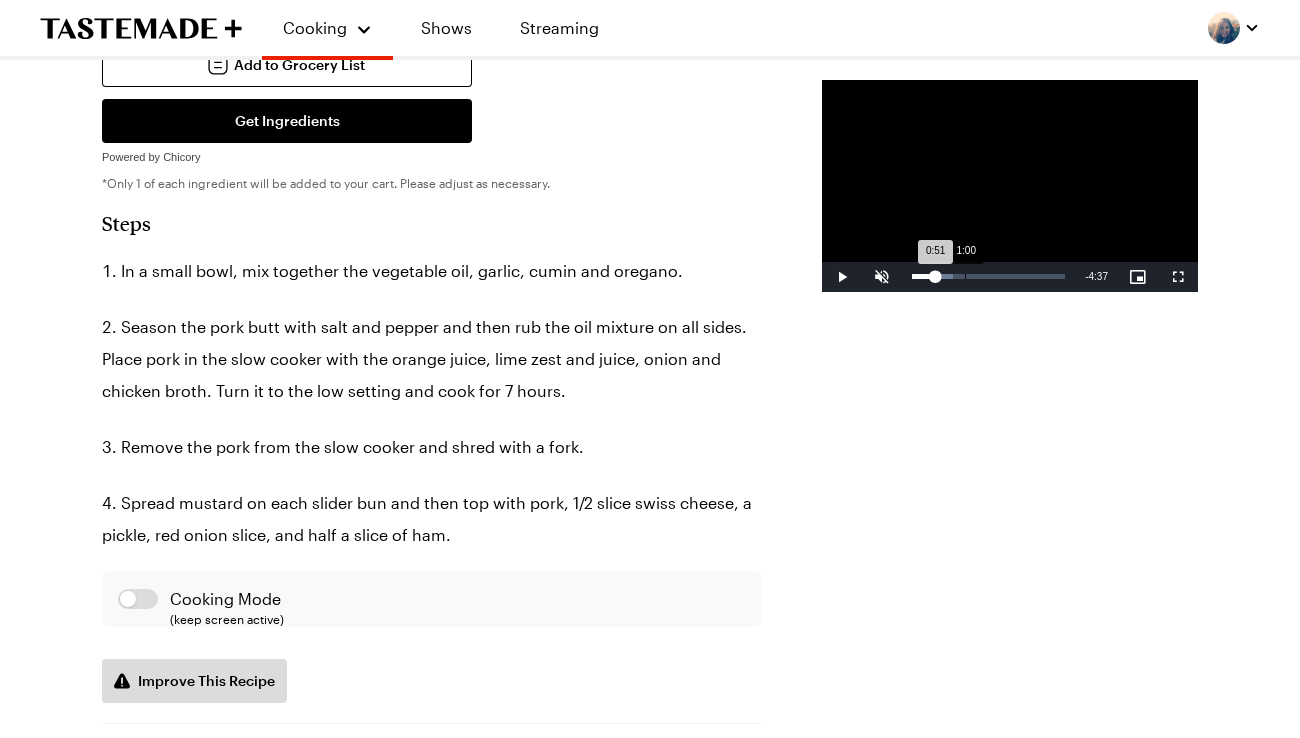 click on "1:00" at bounding box center [965, 276] 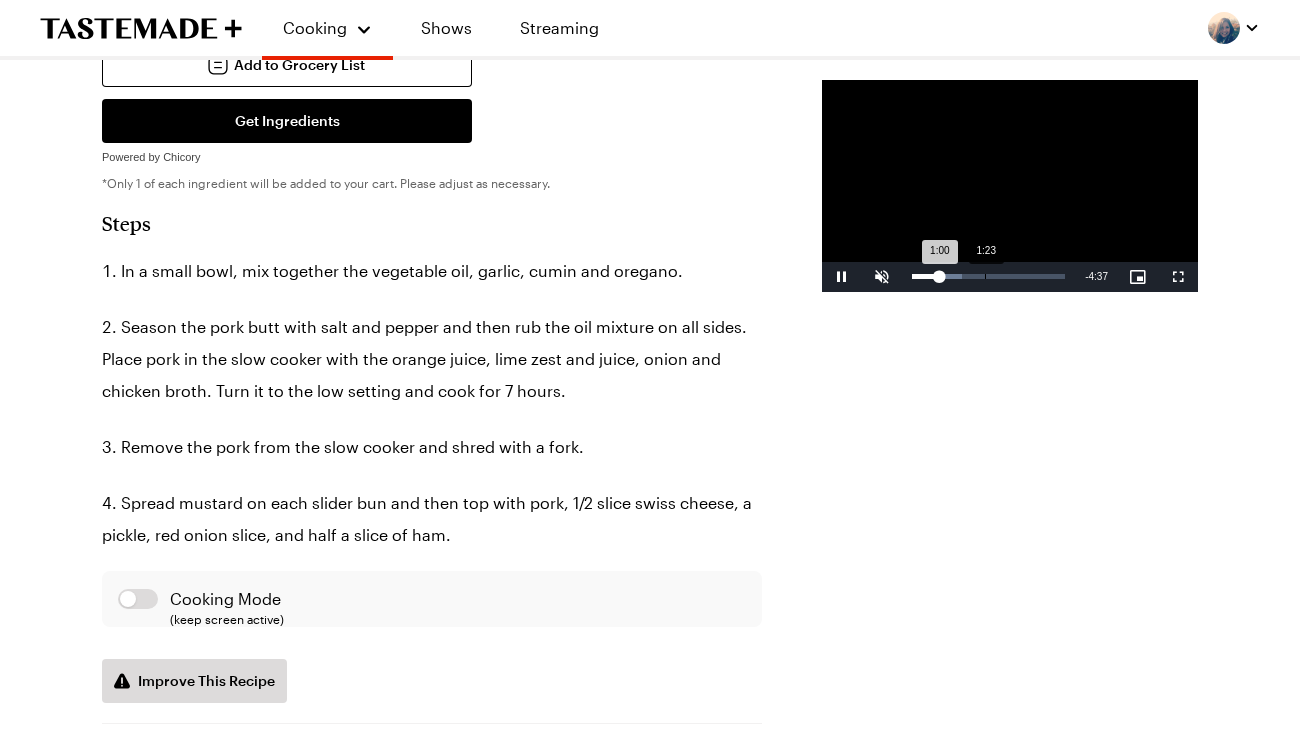 click on "Loaded :  32.62% 1:23 1:00" at bounding box center [988, 276] 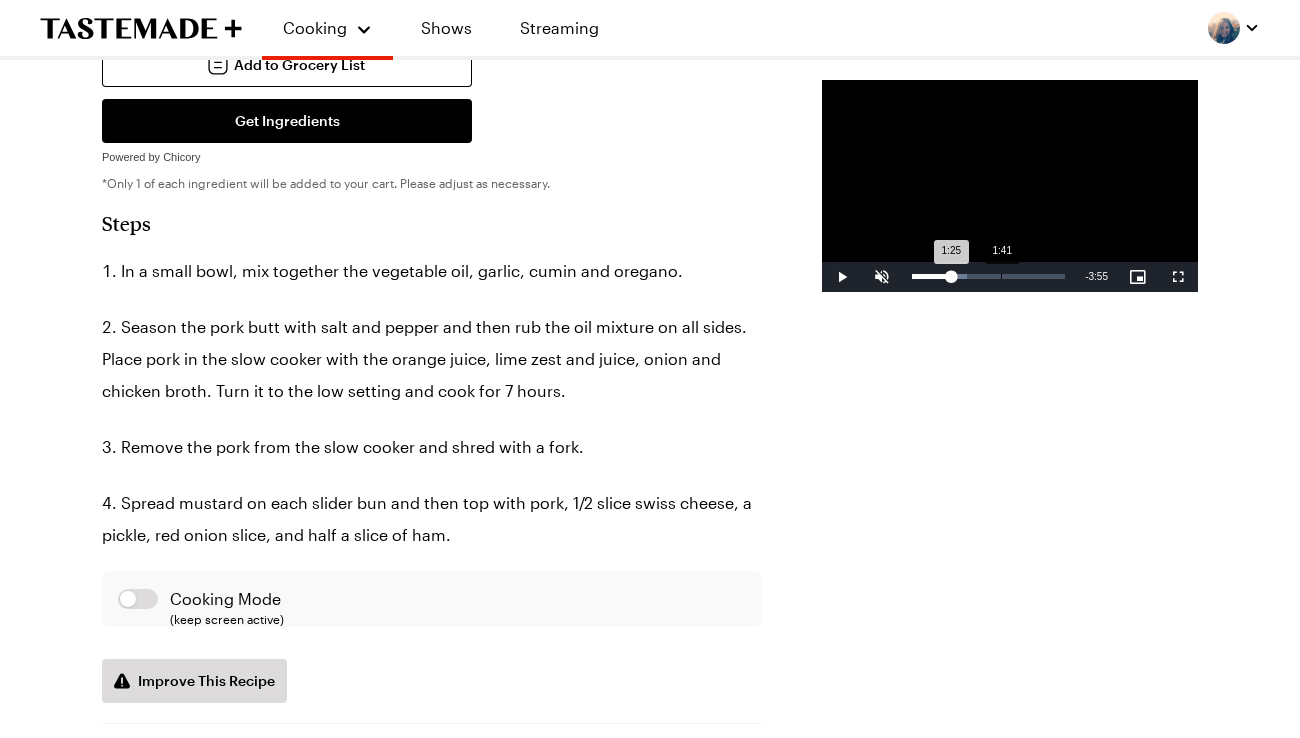 click at bounding box center [952, 276] 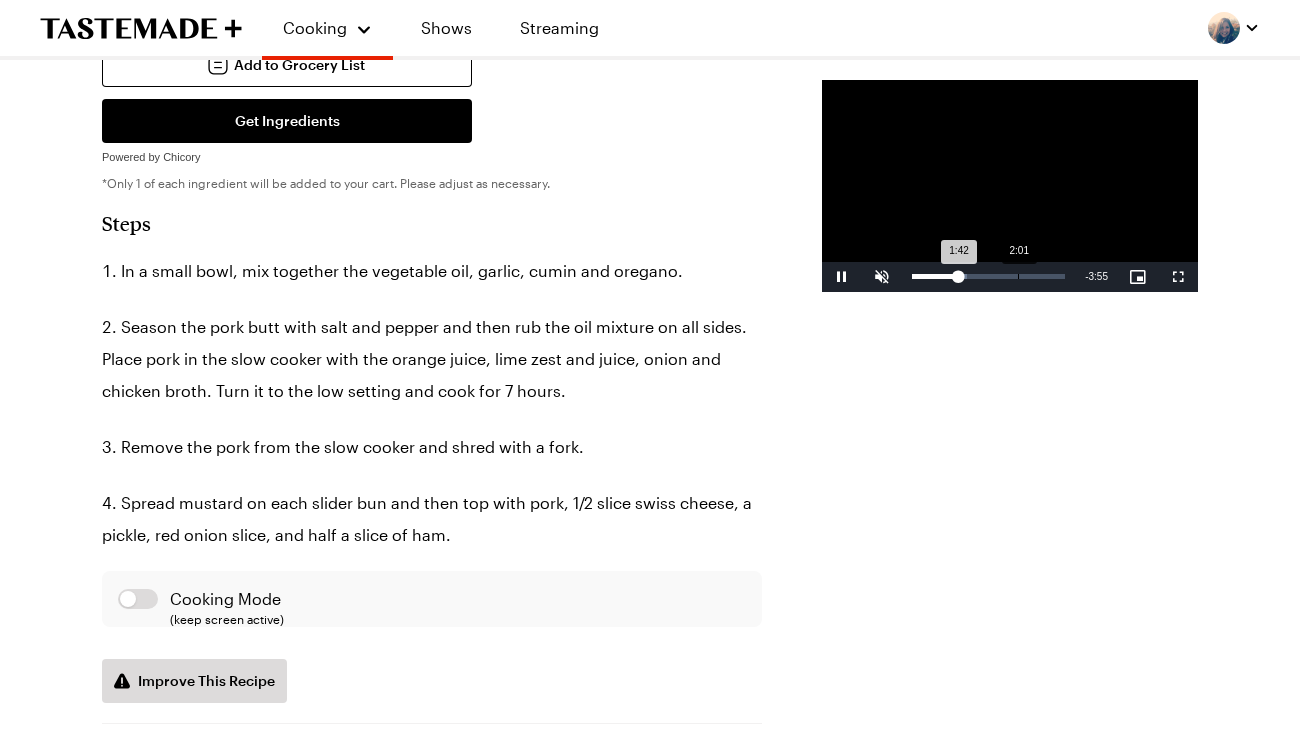 click on "2:01" at bounding box center (1018, 276) 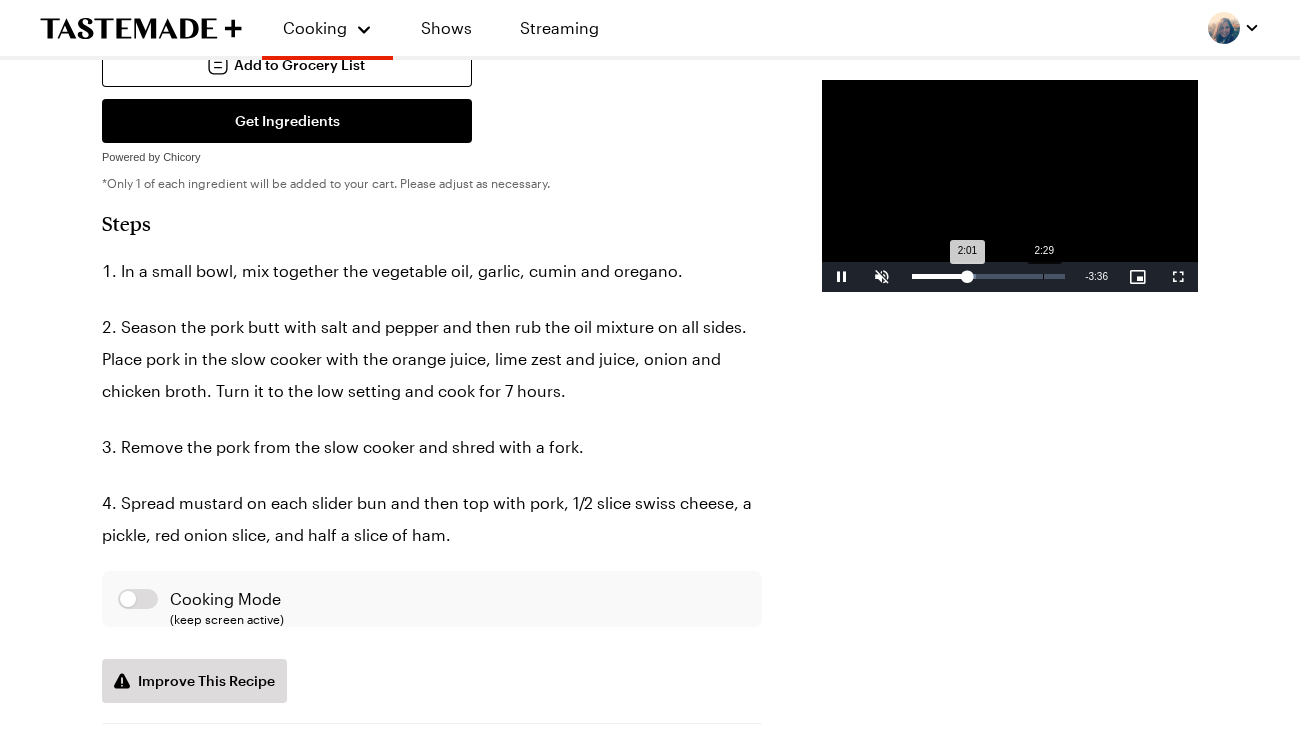 click on "Loaded :  41.55% 2:29 2:01" at bounding box center (988, 276) 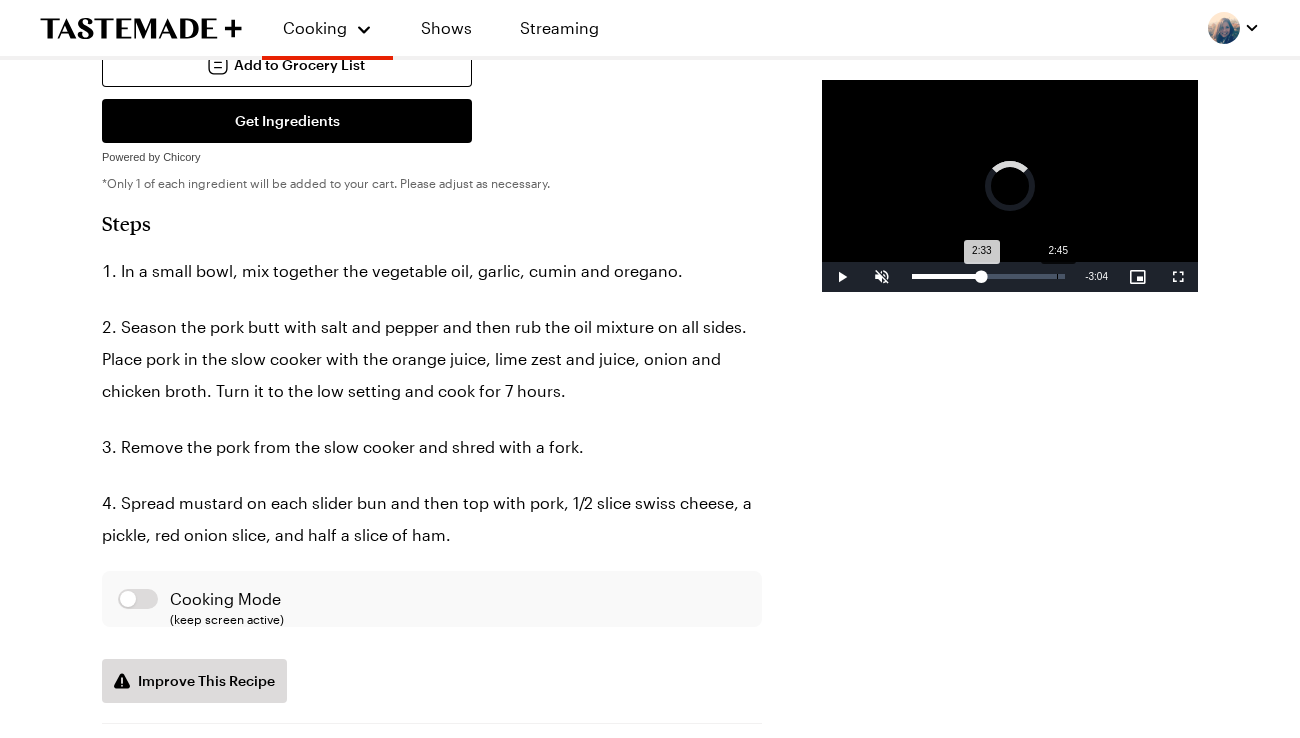click on "Loaded :  0.00% 2:45 2:33" at bounding box center [988, 276] 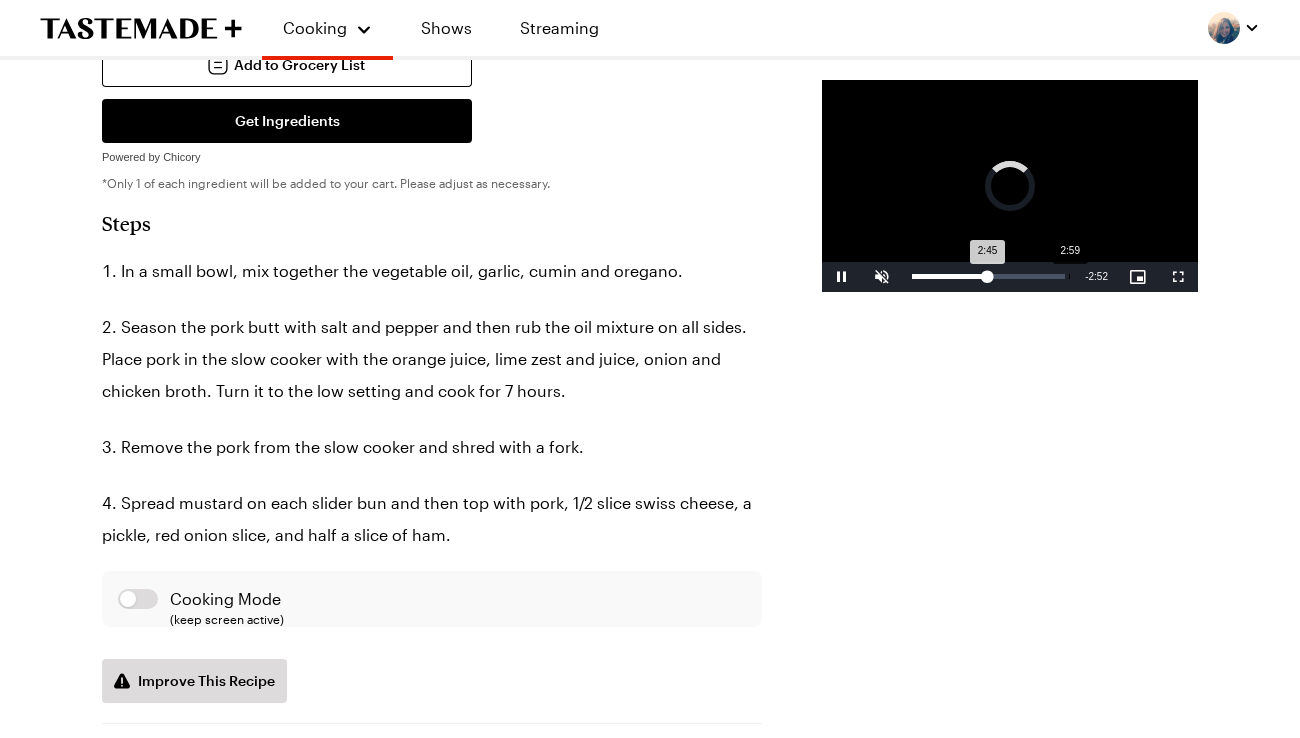 click on "Loaded :  0.00% 2:59 2:45" at bounding box center [988, 276] 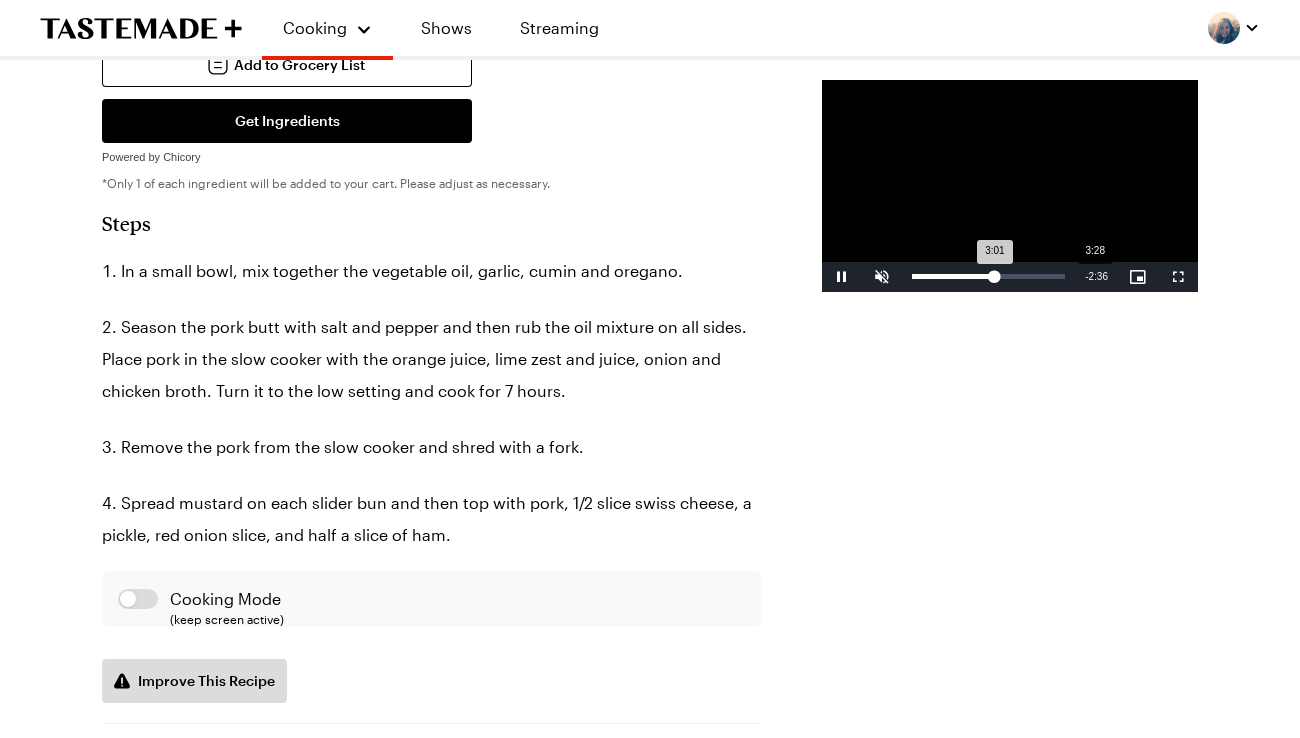click on "Loaded :  56.36% 3:28 3:01" at bounding box center (988, 276) 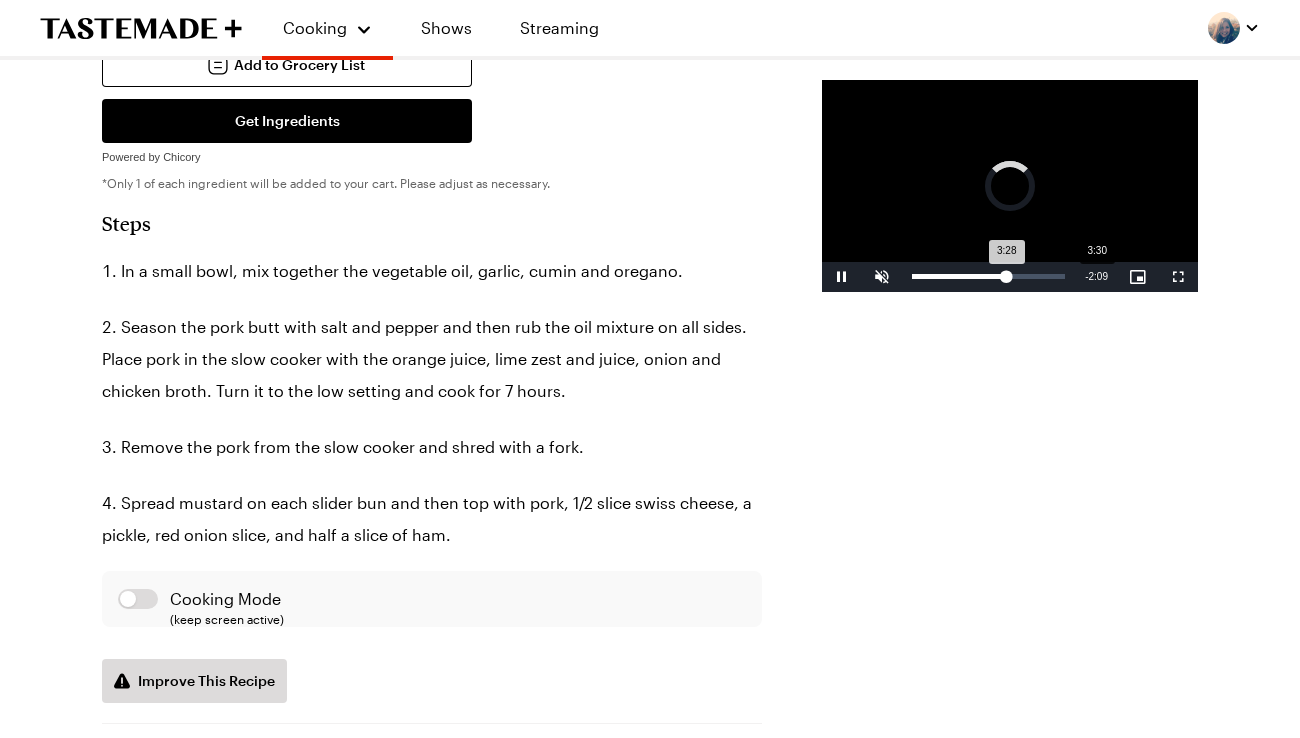 click on "Loaded :  0.00% 3:30 3:28" at bounding box center [988, 276] 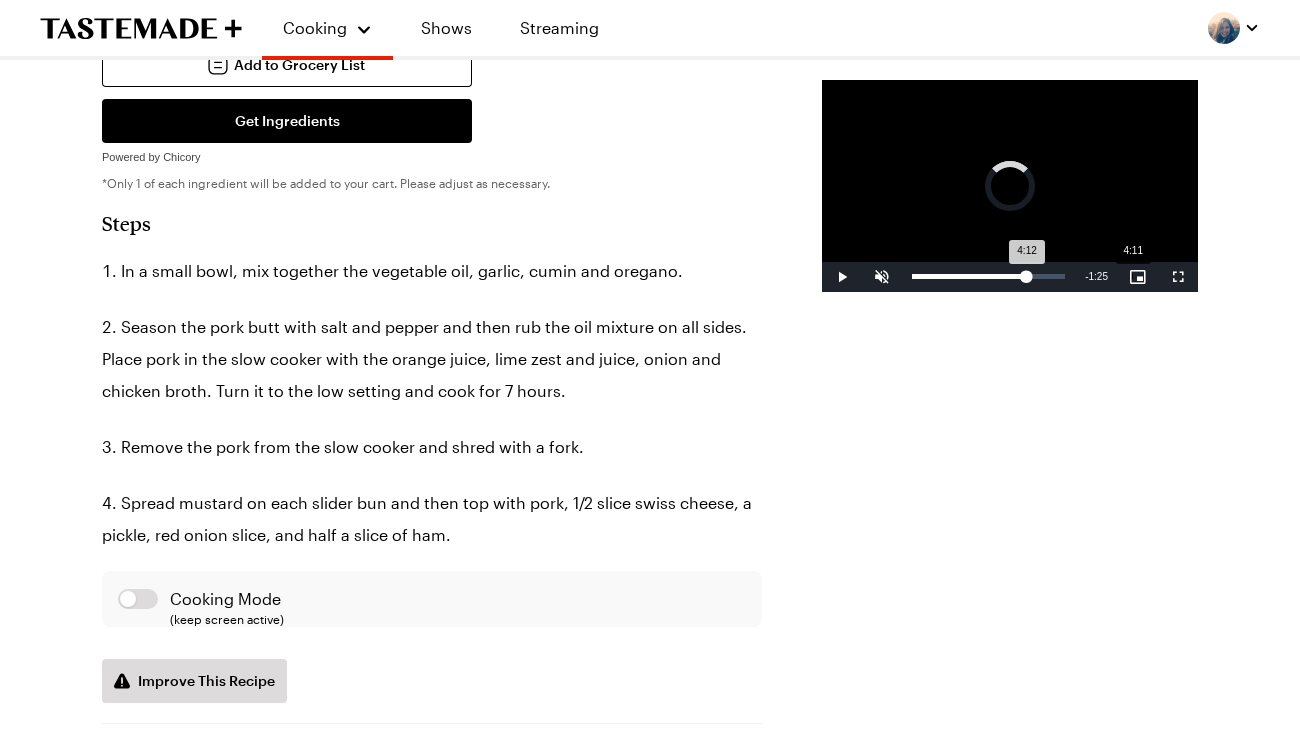 click on "Loaded :  71.20% 4:11 4:12" at bounding box center [988, 276] 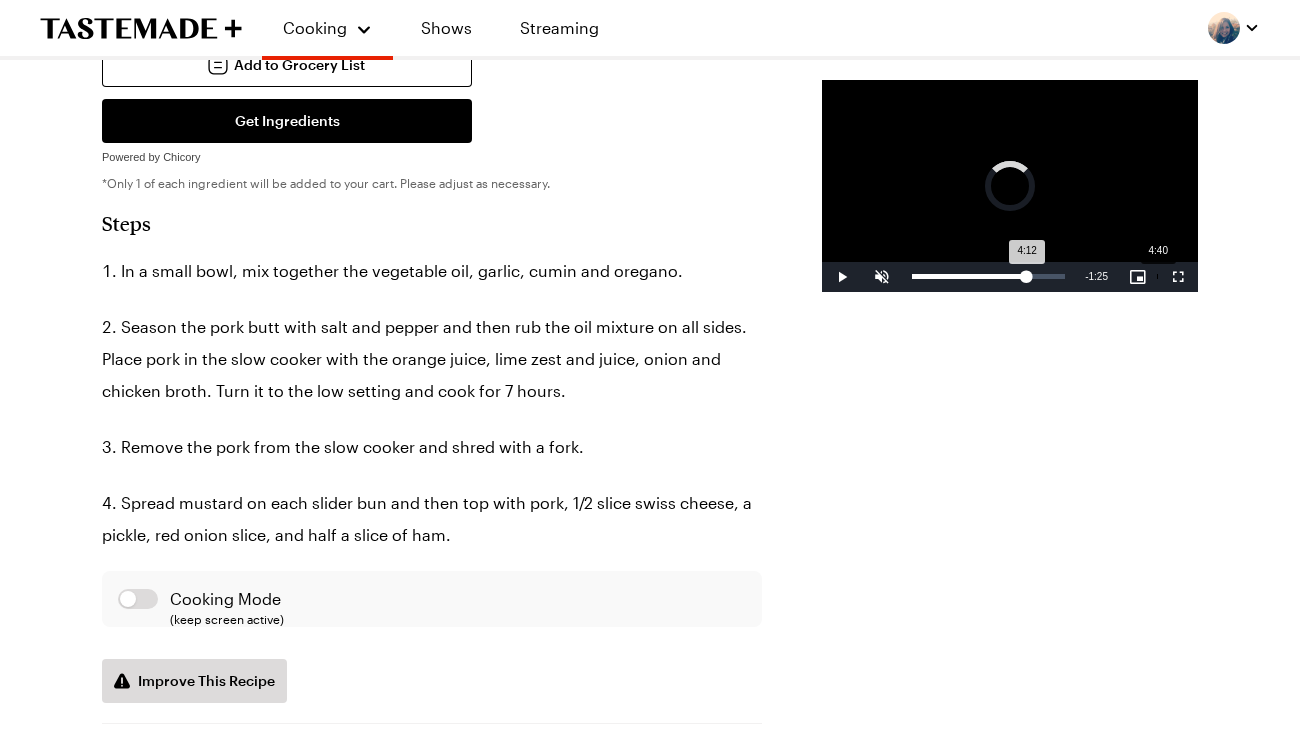 click on "4:40" at bounding box center [1157, 276] 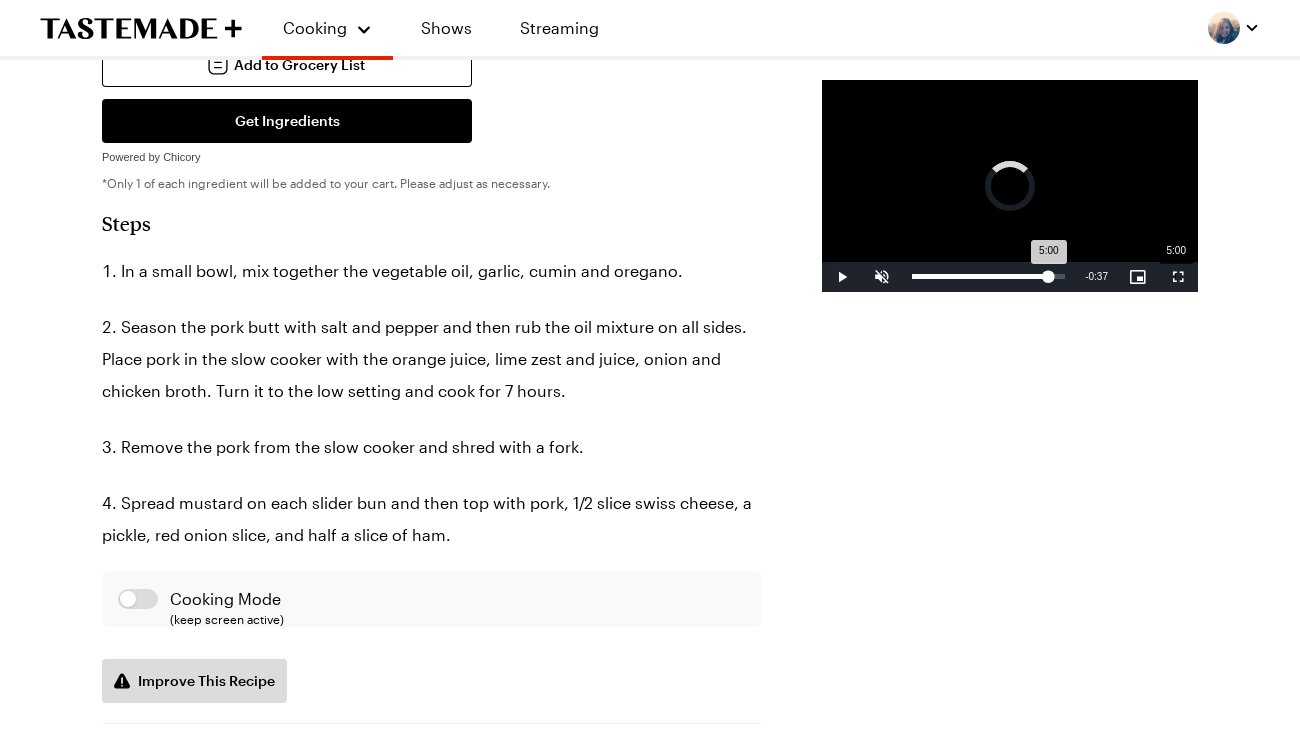 click on "Loaded :  0.00% 5:00 5:00" at bounding box center (988, 276) 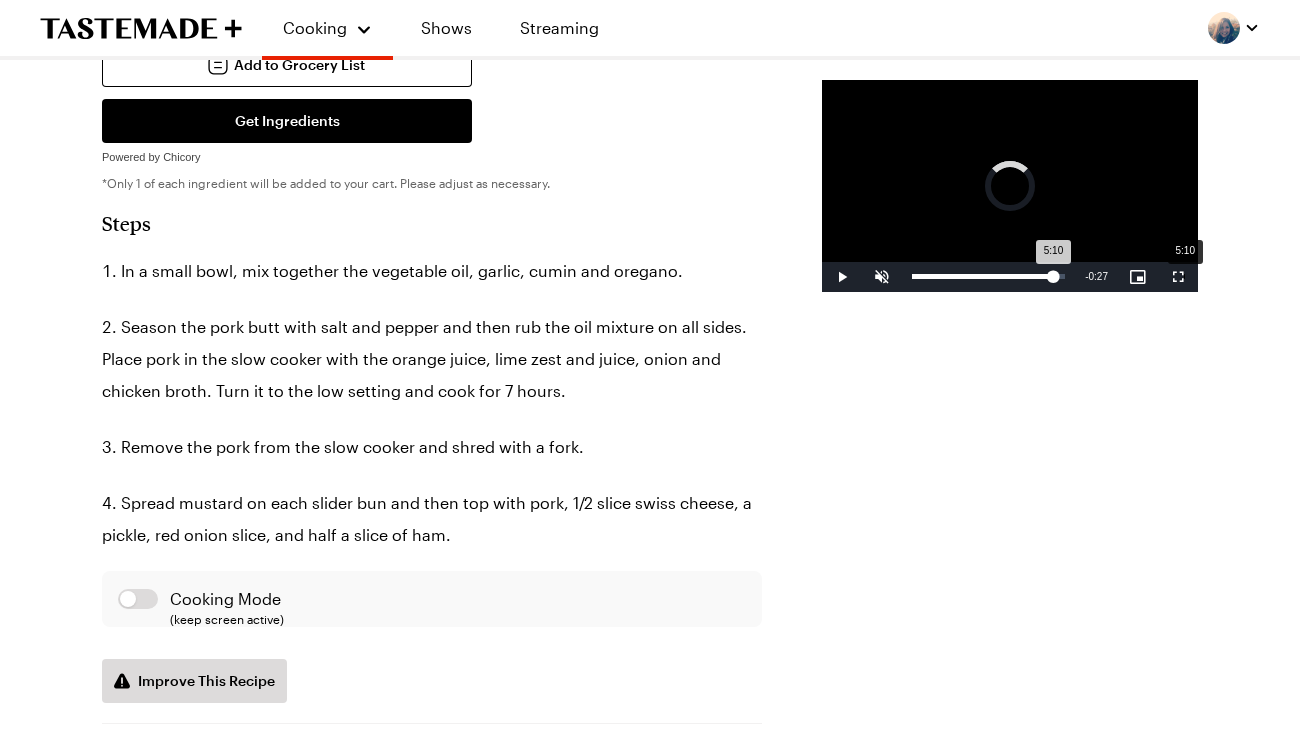 click on "Loaded :  92.13% 5:10 5:10" at bounding box center [988, 276] 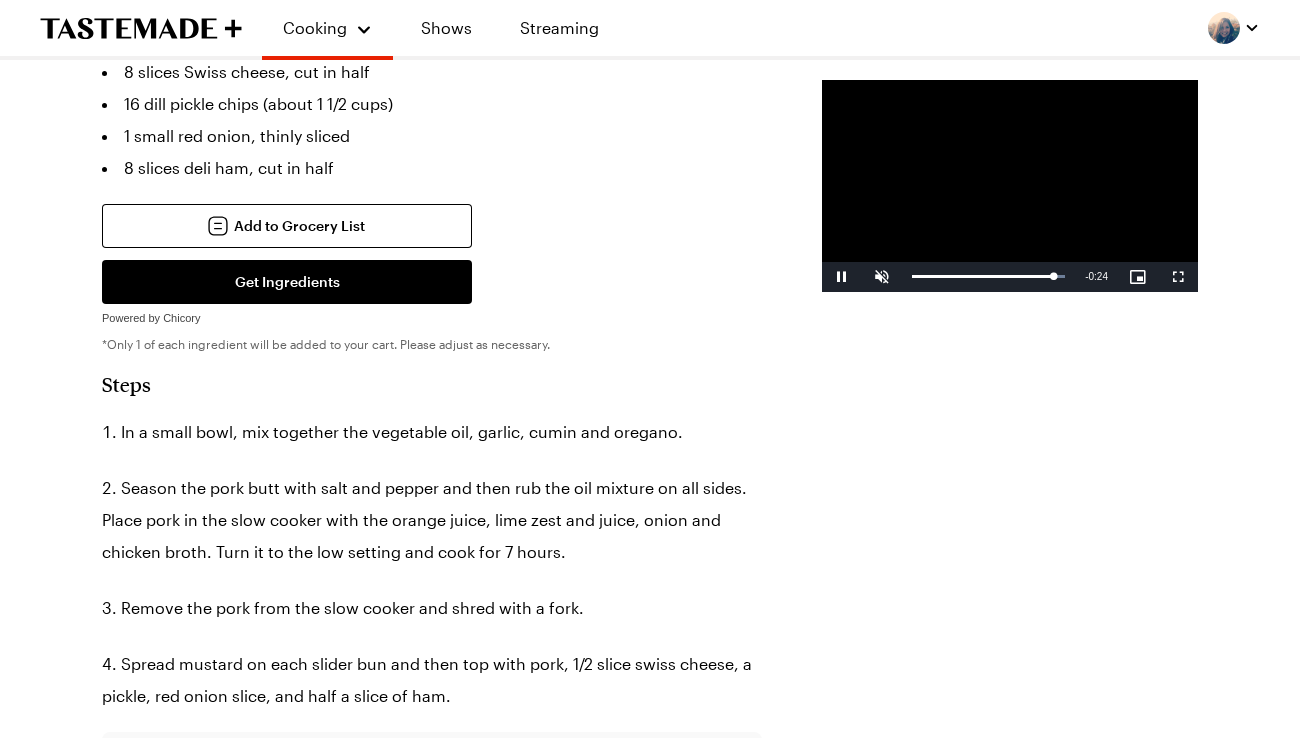scroll, scrollTop: 1047, scrollLeft: 0, axis: vertical 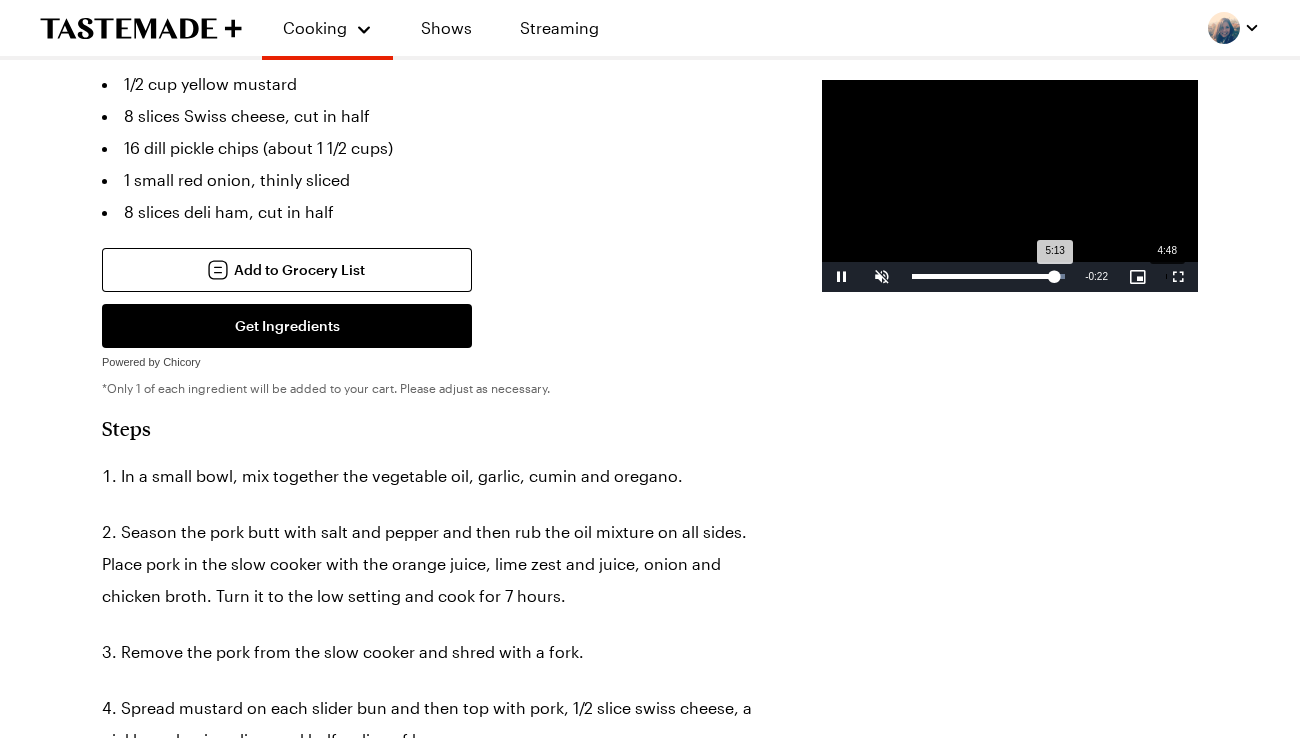 click on "Loaded :  100.00% 4:48 5:13" at bounding box center [988, 276] 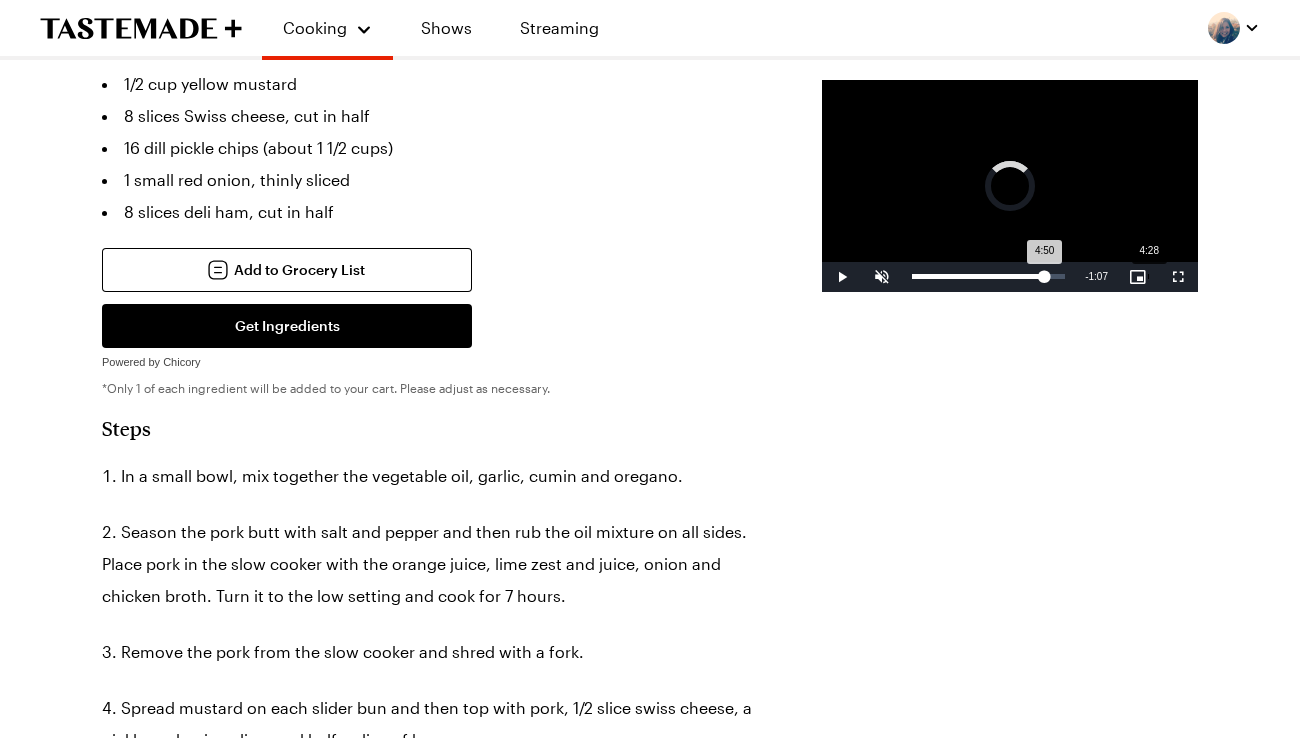 click on "4:28" at bounding box center (1148, 276) 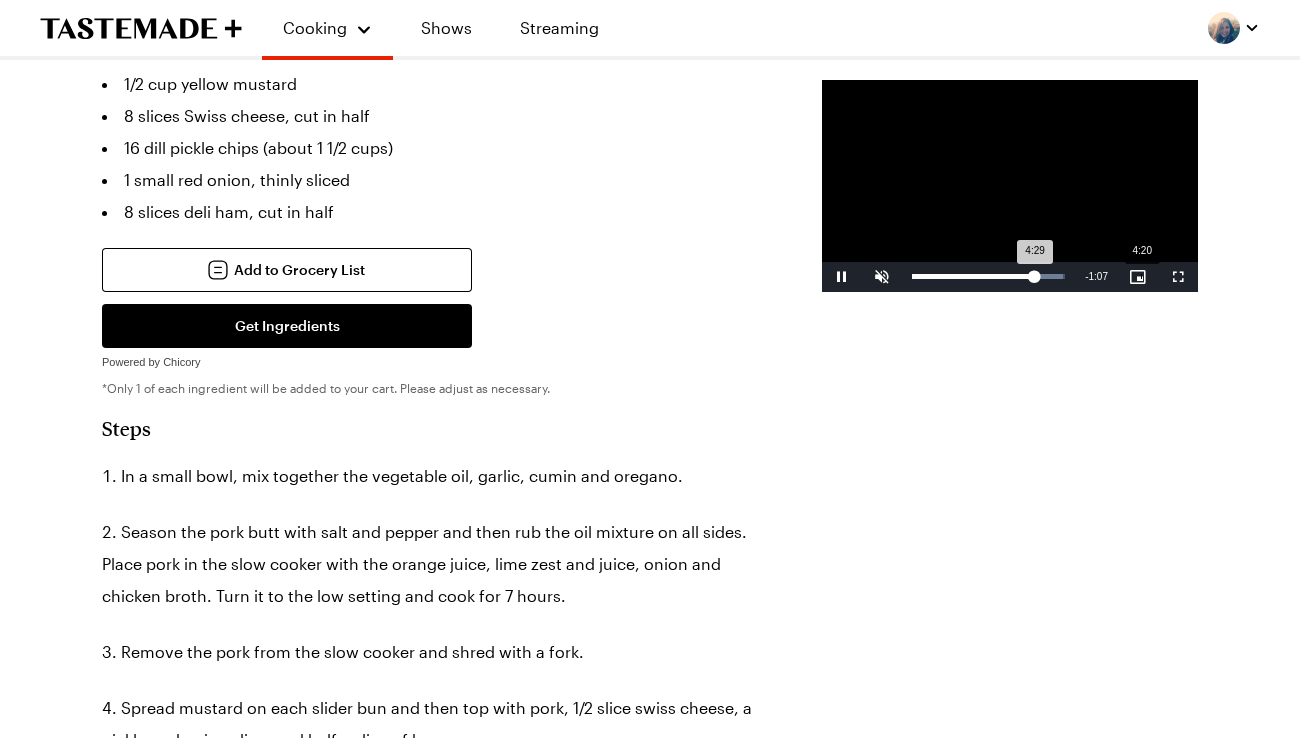 click on "Loaded :  98.44% 4:20 4:29" at bounding box center (988, 276) 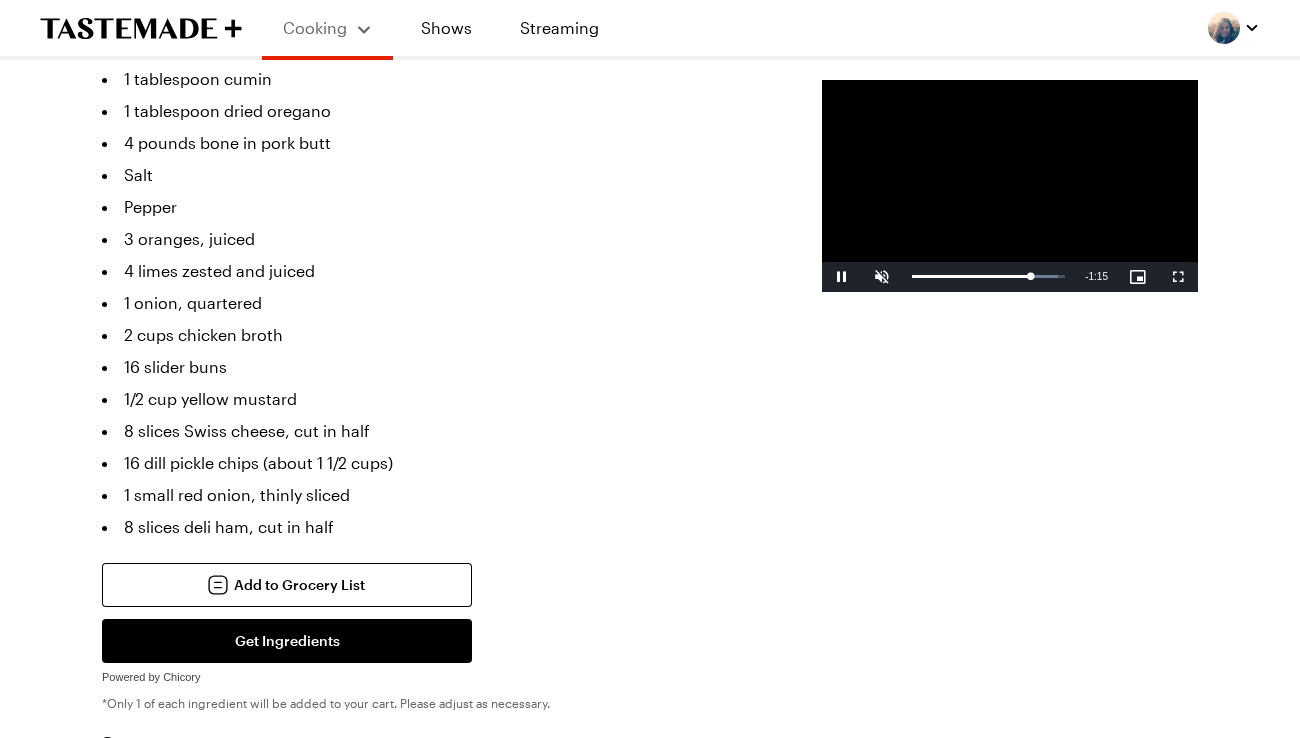 scroll, scrollTop: 700, scrollLeft: 0, axis: vertical 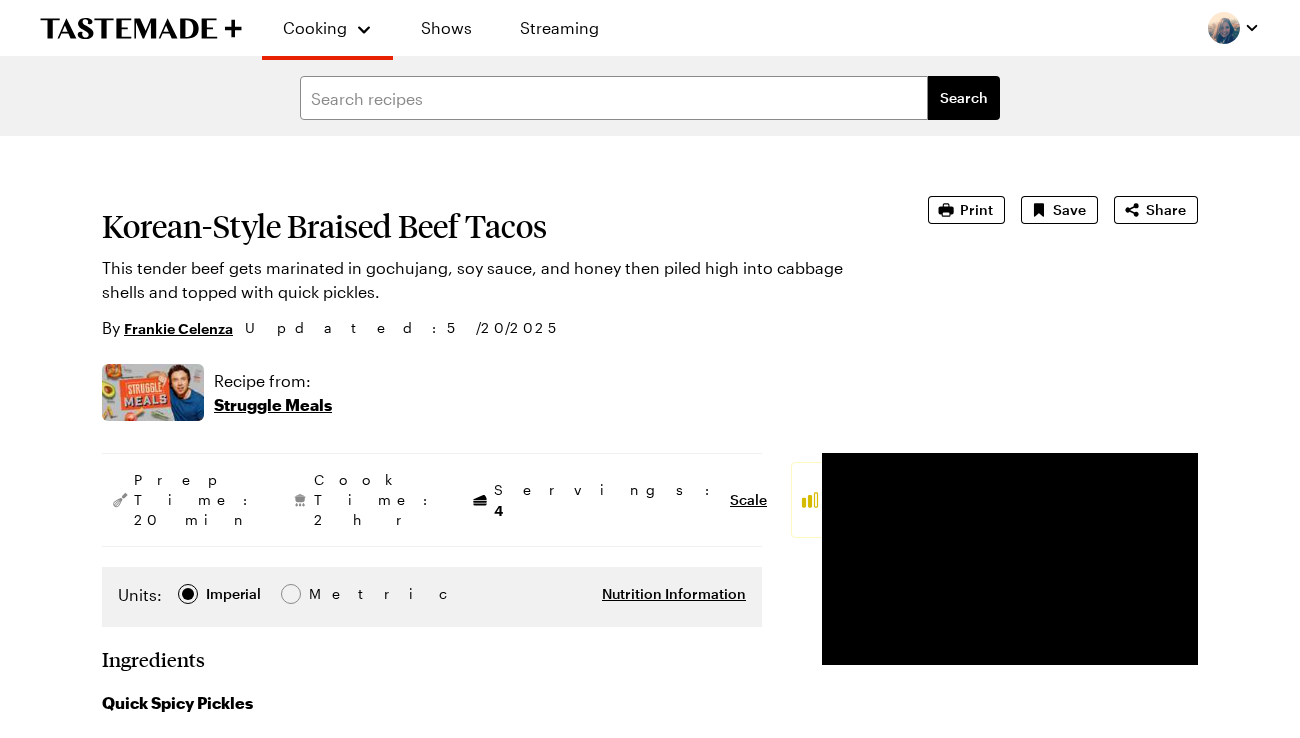 click 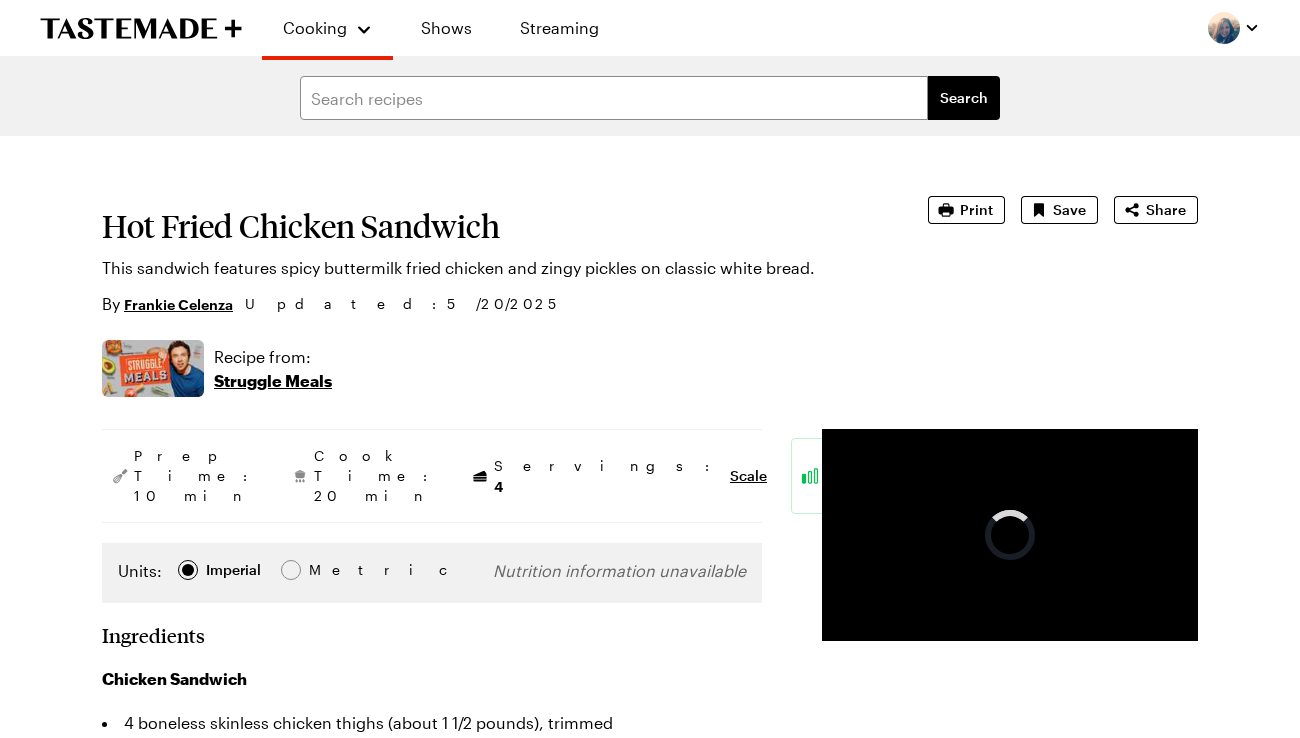 type on "x" 